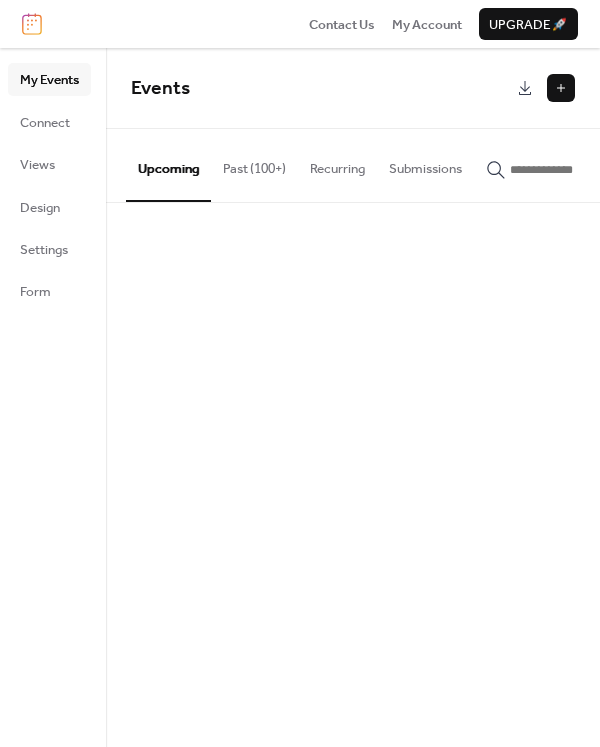 scroll, scrollTop: 0, scrollLeft: 0, axis: both 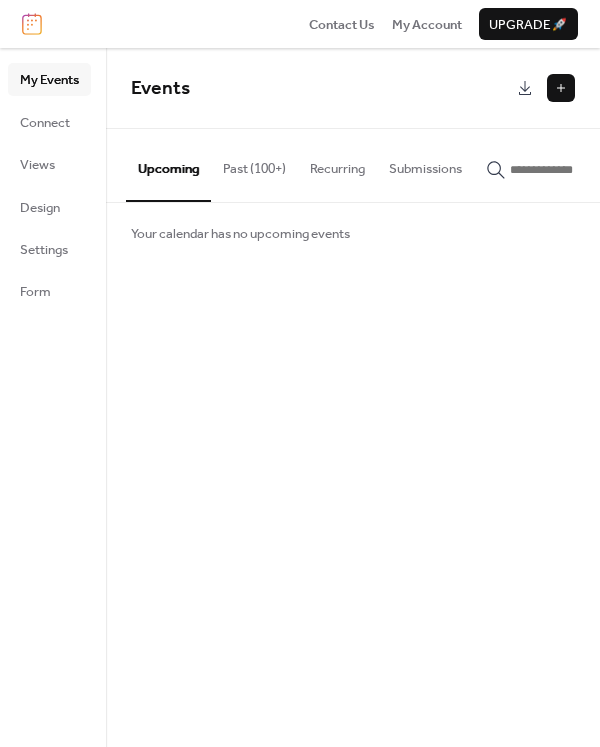 click at bounding box center (561, 88) 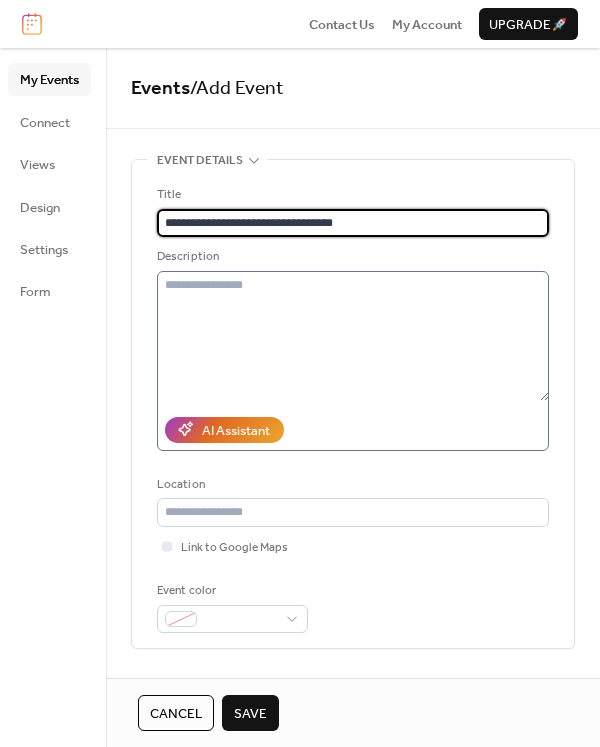 type on "**********" 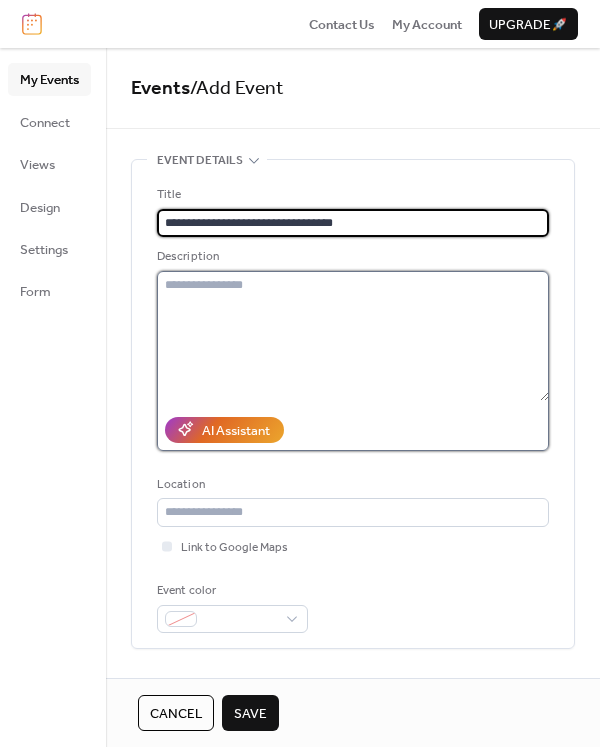 click at bounding box center (353, 336) 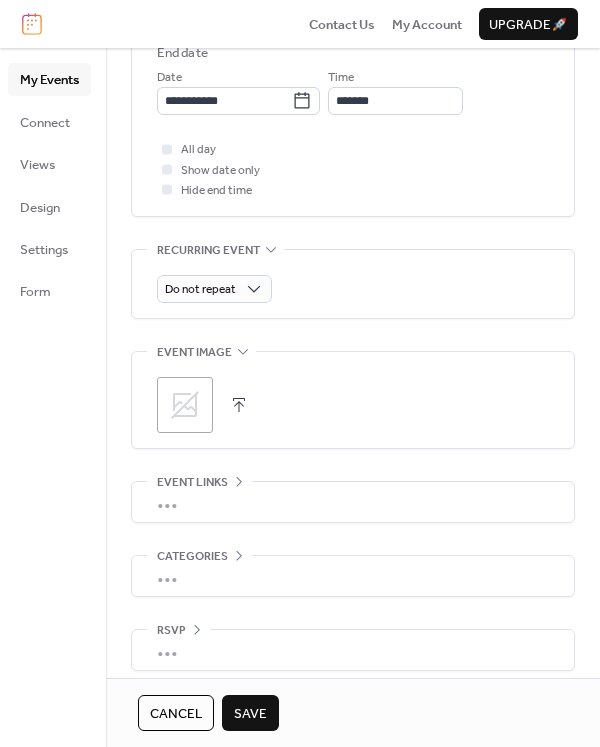 scroll, scrollTop: 773, scrollLeft: 0, axis: vertical 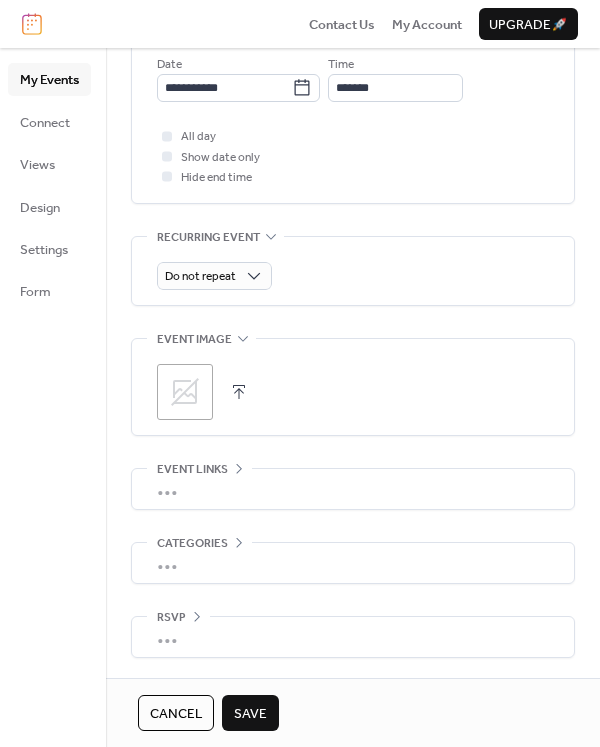 click on "•••" at bounding box center [353, 489] 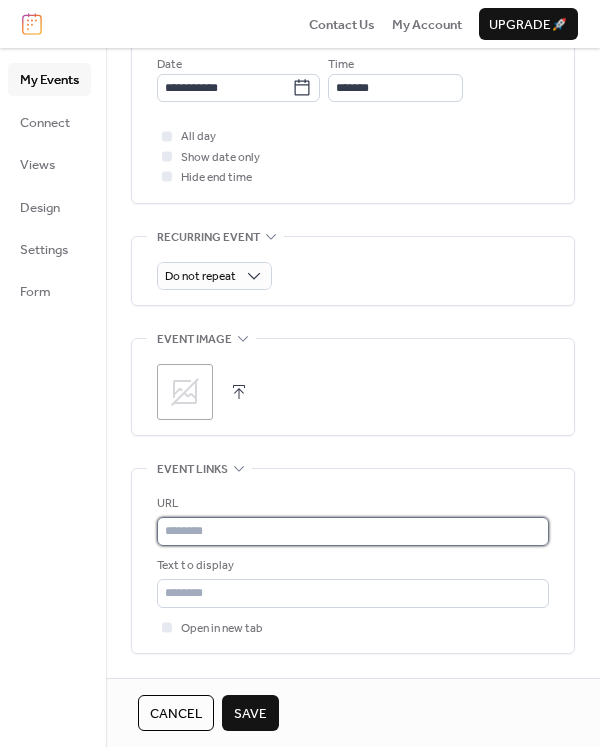 click at bounding box center [353, 531] 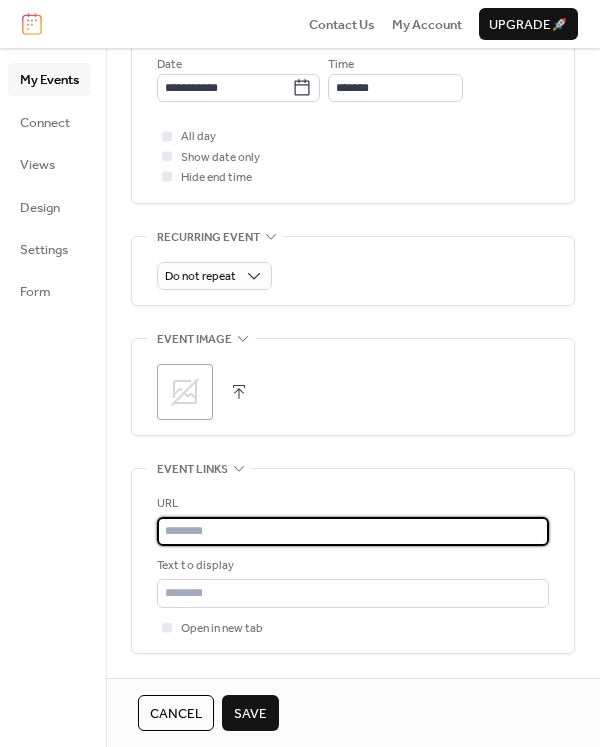 paste on "**********" 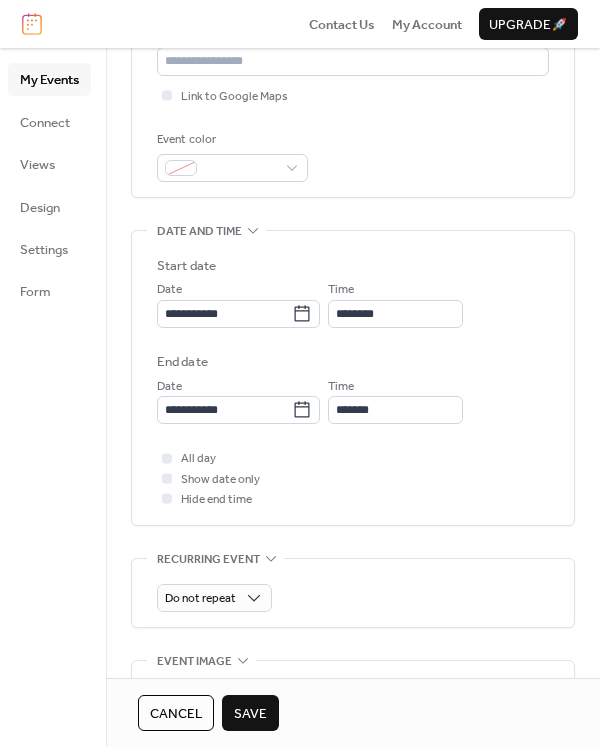 scroll, scrollTop: 441, scrollLeft: 0, axis: vertical 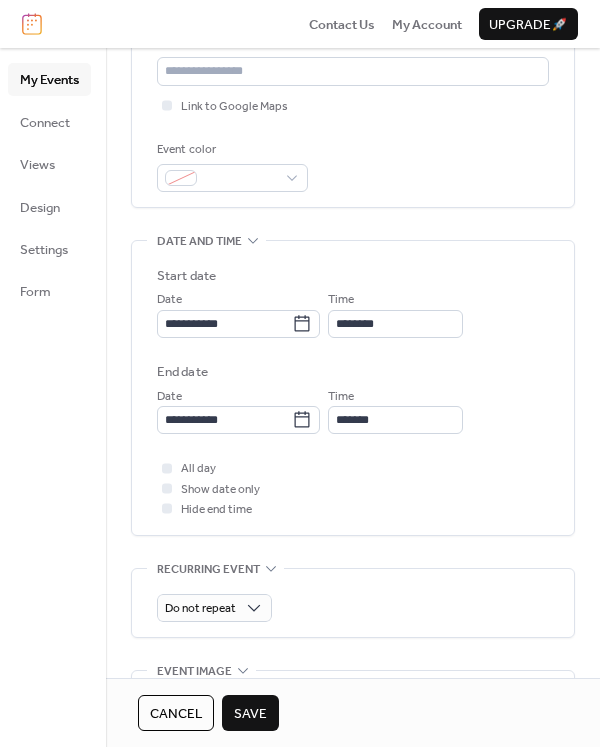 type on "**********" 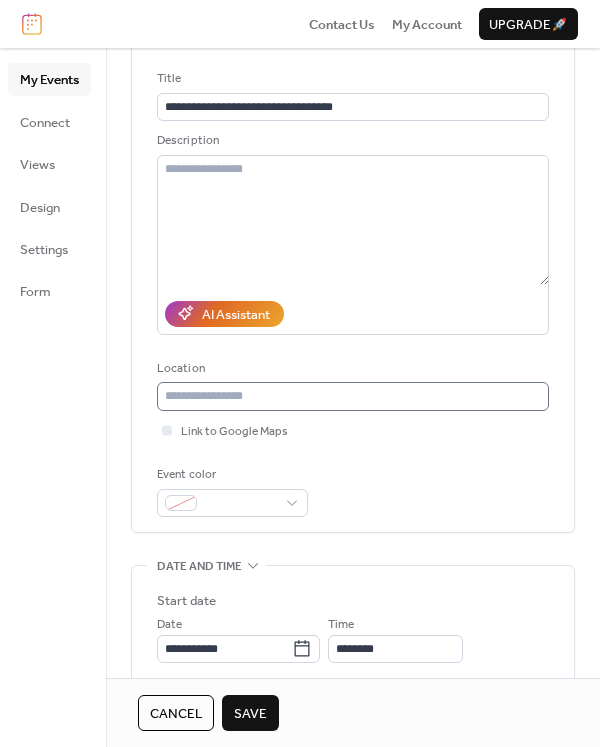scroll, scrollTop: 0, scrollLeft: 0, axis: both 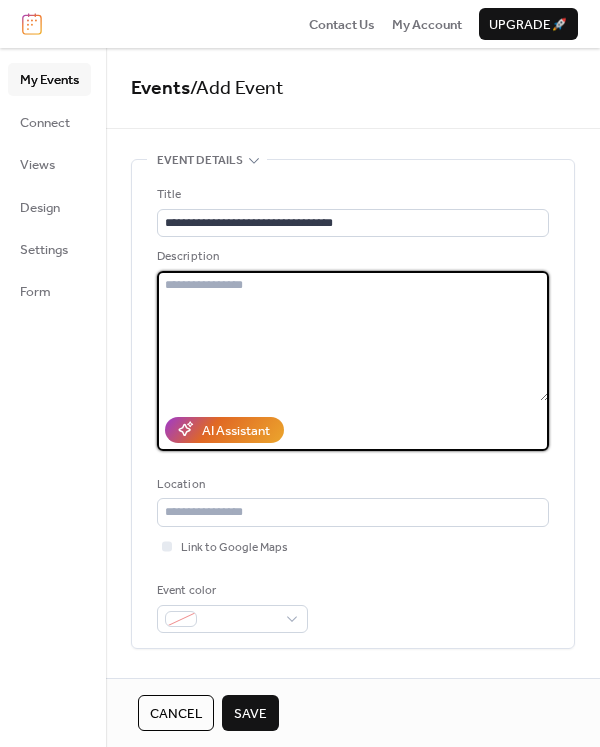 click at bounding box center [353, 336] 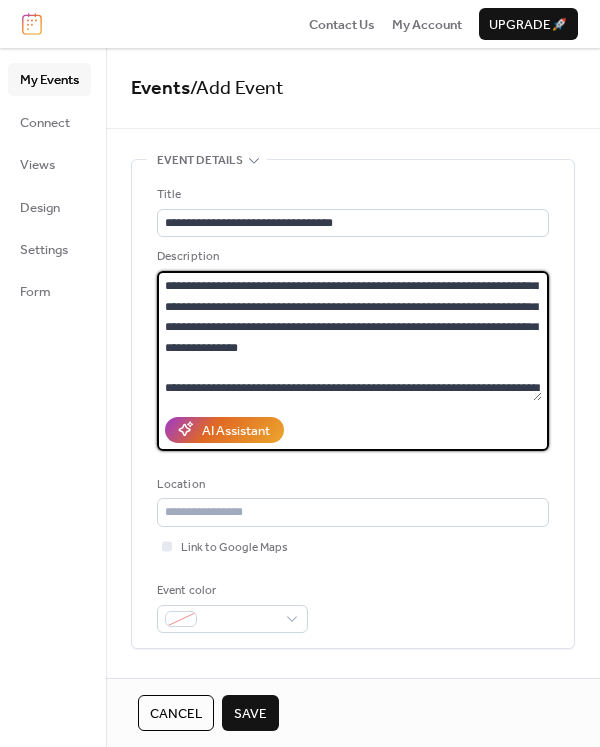 scroll, scrollTop: 0, scrollLeft: 0, axis: both 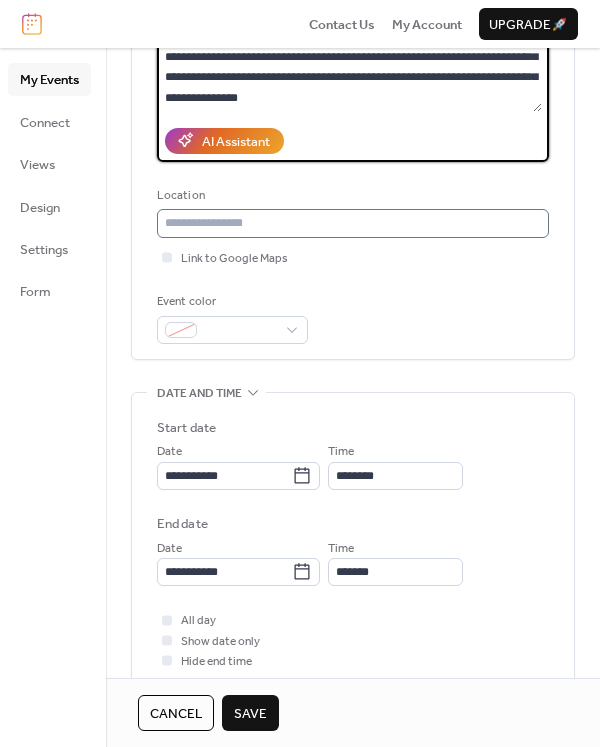 type on "**********" 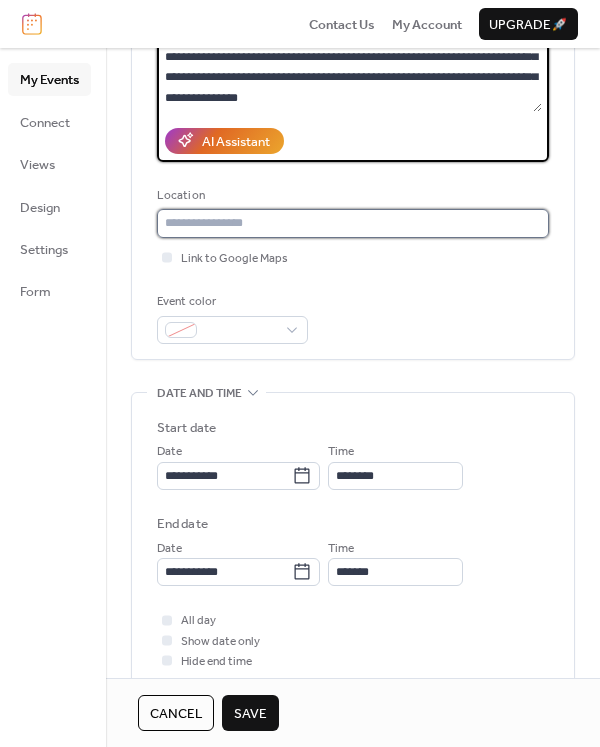 click at bounding box center (353, 223) 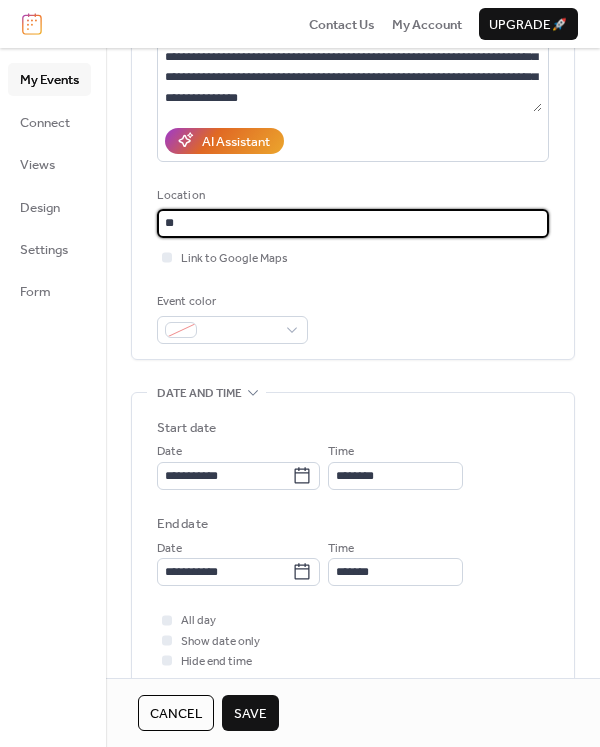 type on "*" 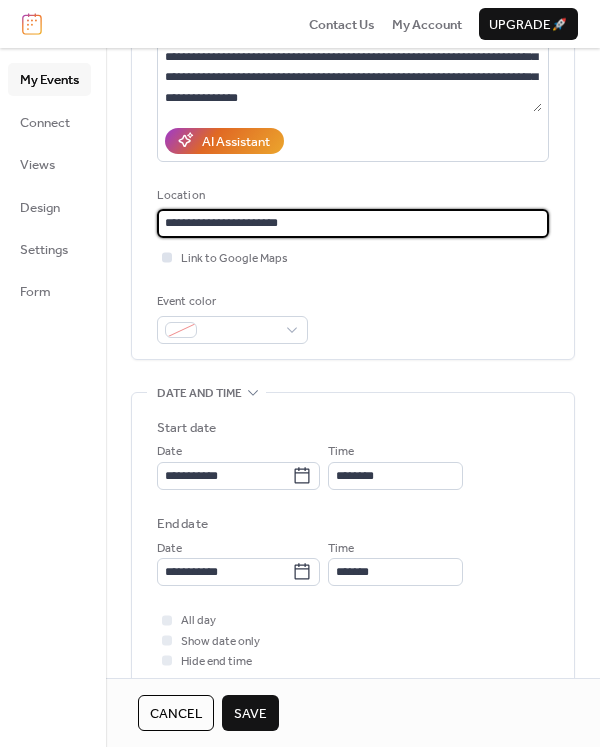 type on "**********" 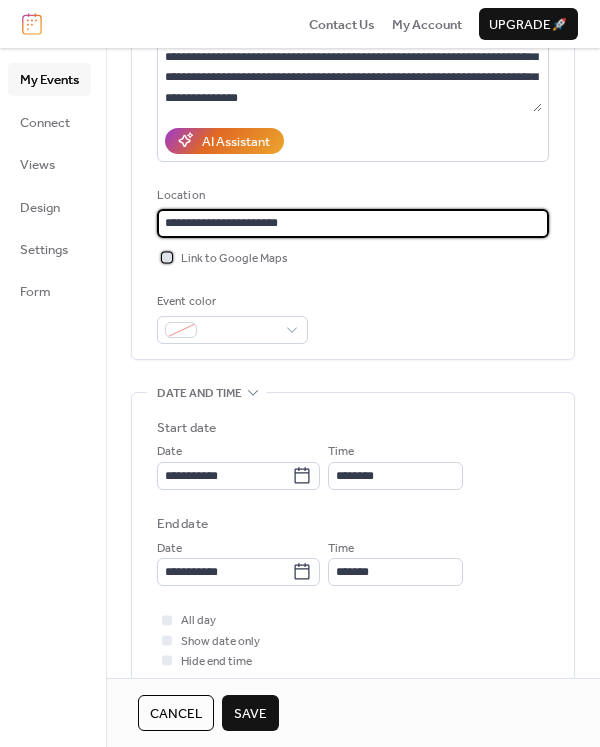 click at bounding box center [167, 257] 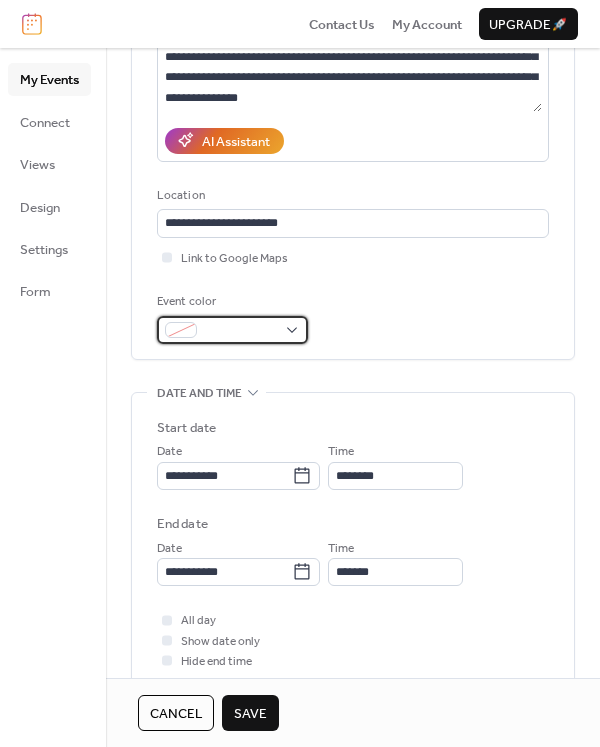 click at bounding box center [232, 330] 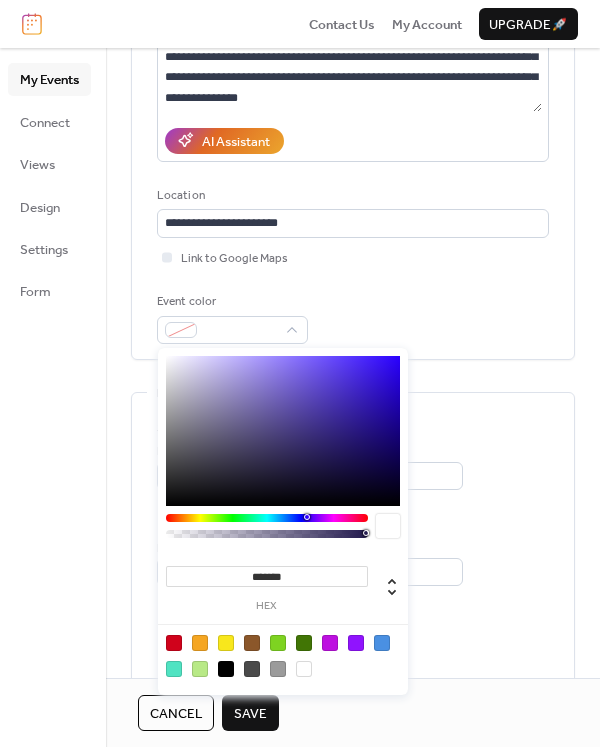 click at bounding box center (356, 643) 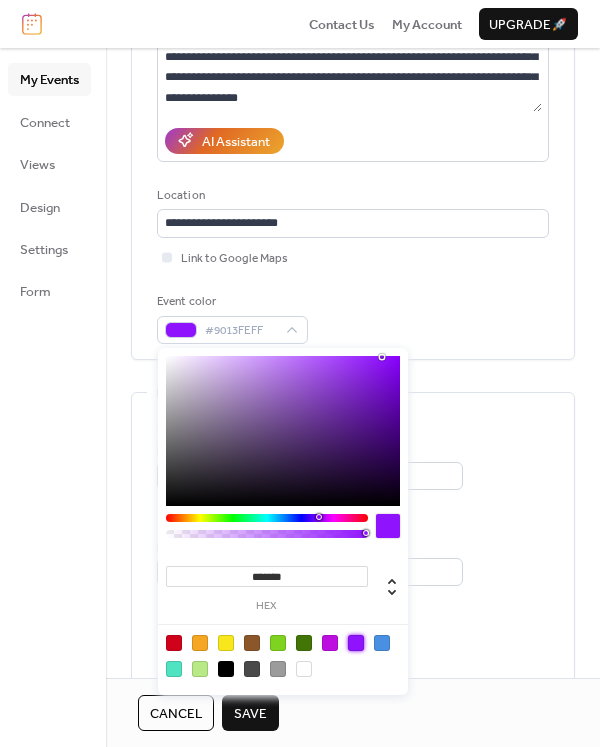 type on "*******" 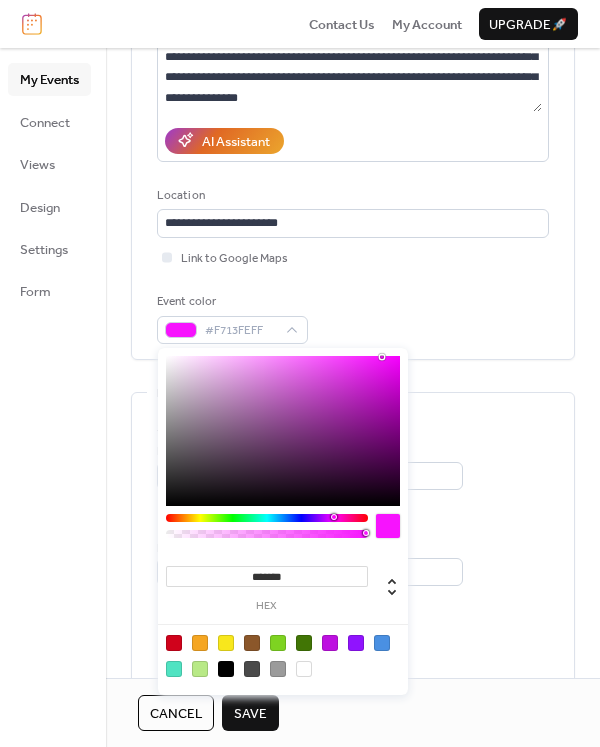click on "**********" at bounding box center (353, 120) 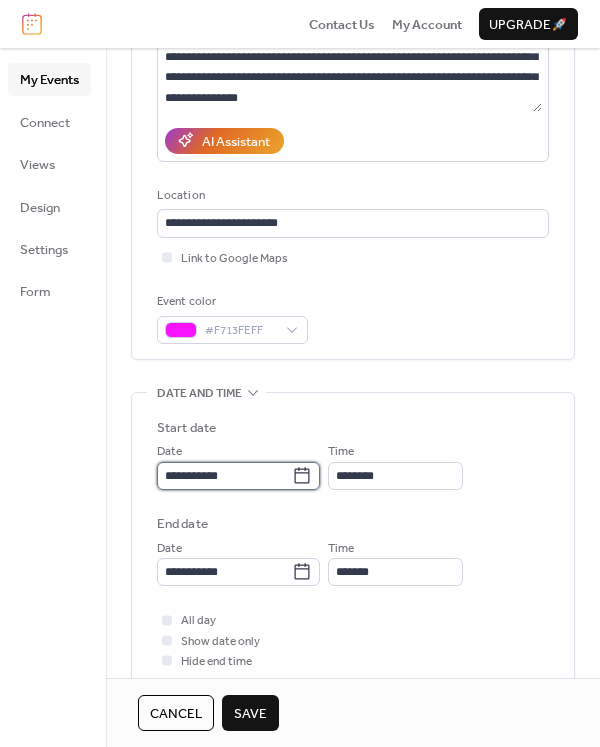 click on "**********" at bounding box center (224, 476) 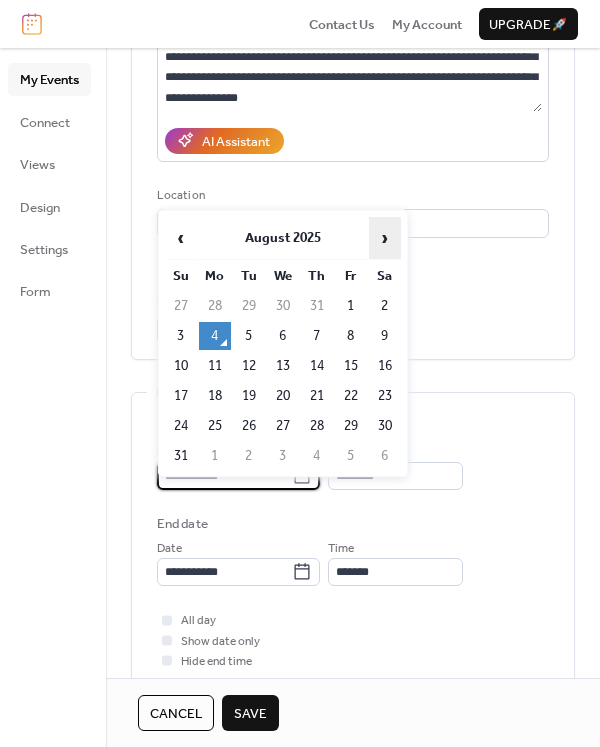click on "›" at bounding box center (385, 238) 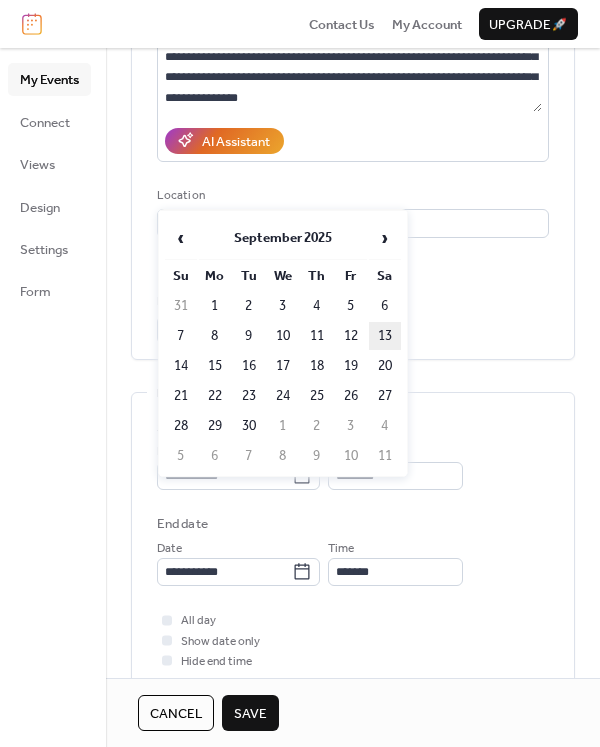 click on "13" at bounding box center (385, 336) 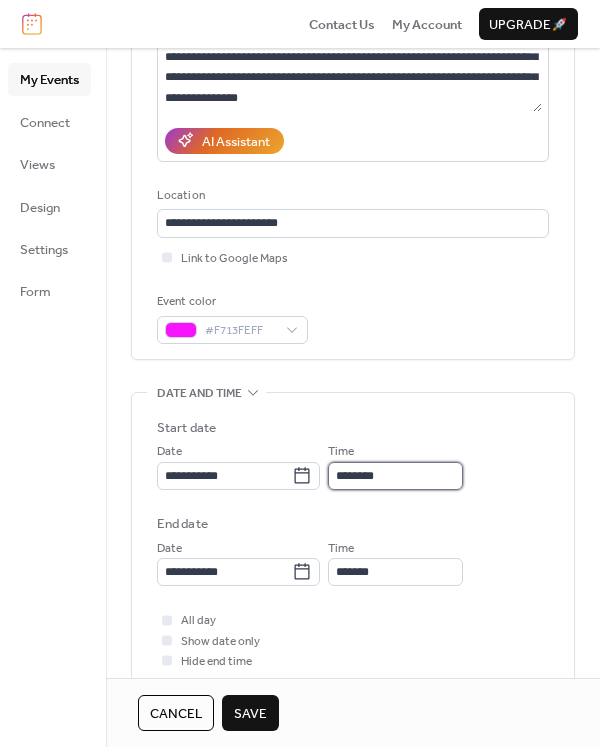 click on "********" at bounding box center (395, 476) 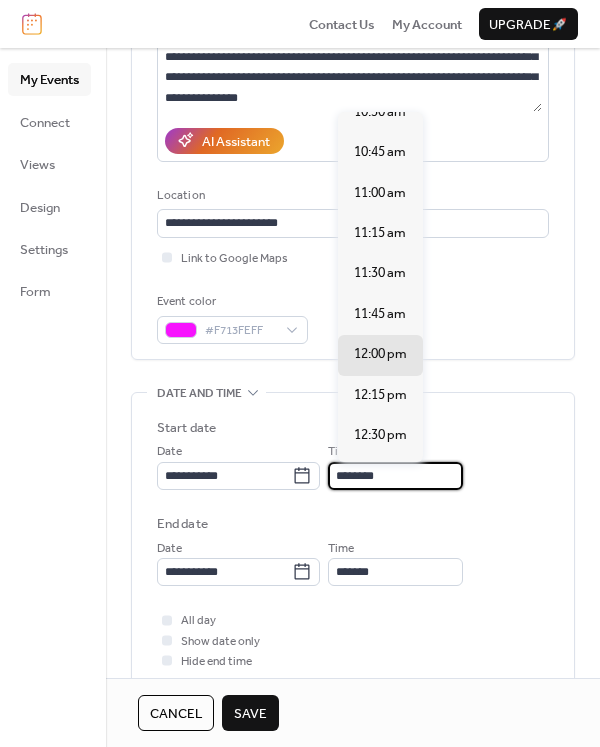 scroll, scrollTop: 1713, scrollLeft: 0, axis: vertical 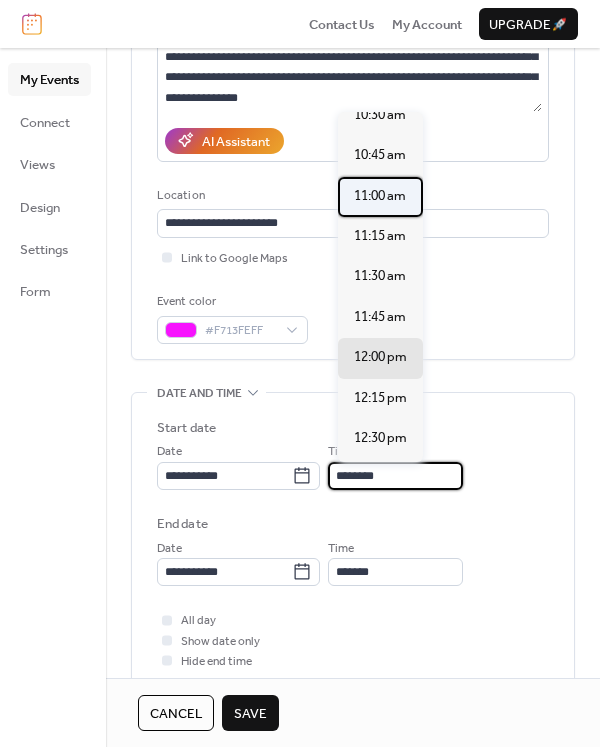 click on "11:00 am" at bounding box center (380, 197) 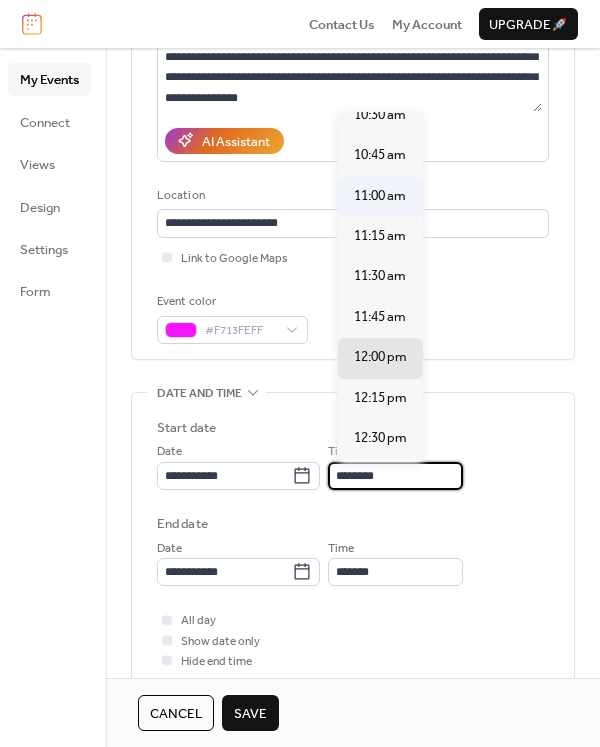 type on "********" 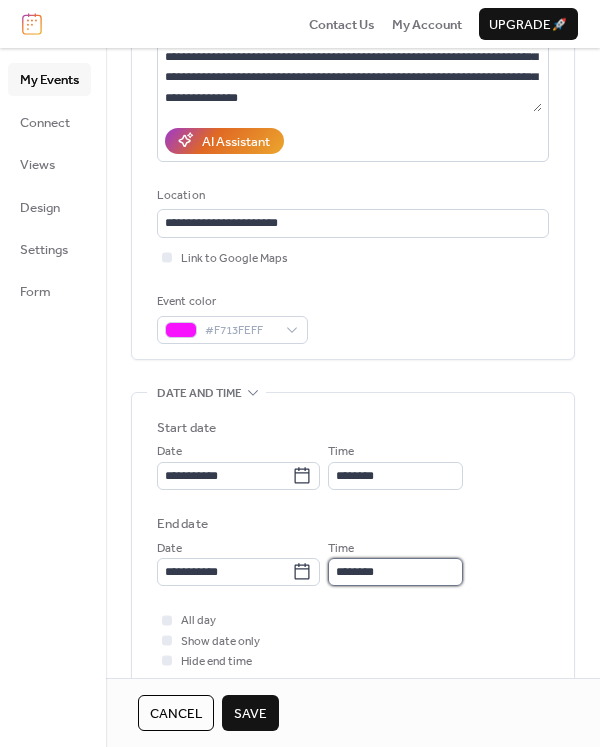 click on "********" at bounding box center [395, 572] 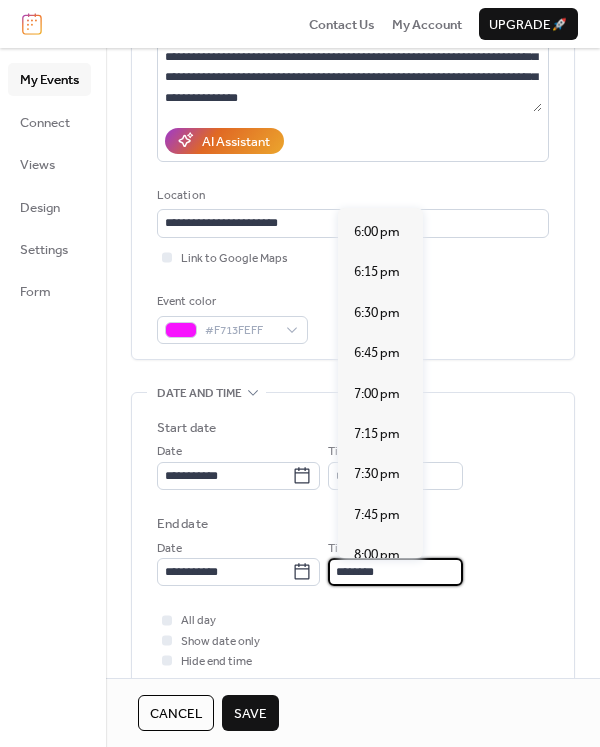scroll, scrollTop: 1138, scrollLeft: 0, axis: vertical 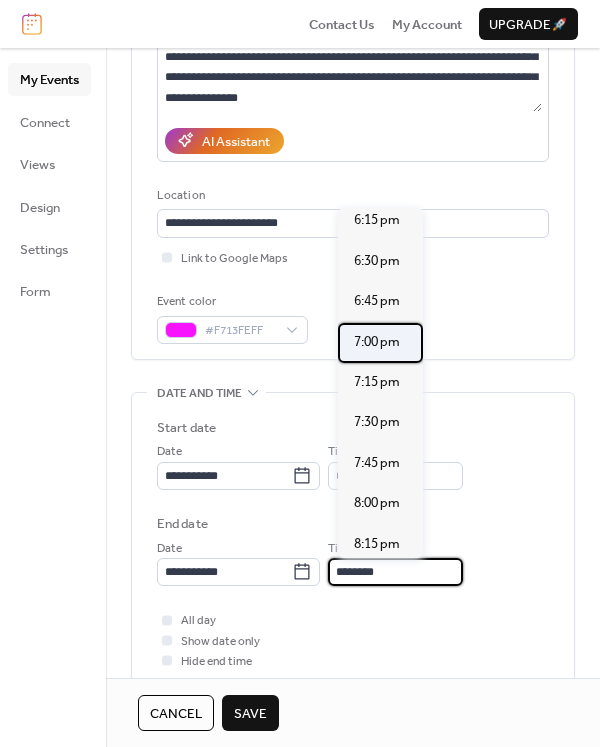 click on "7:00 pm" at bounding box center [377, 342] 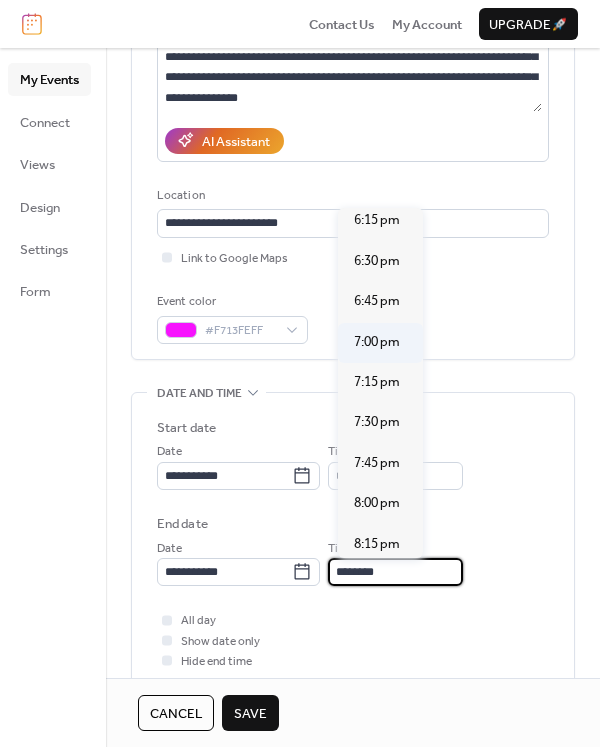 type on "*******" 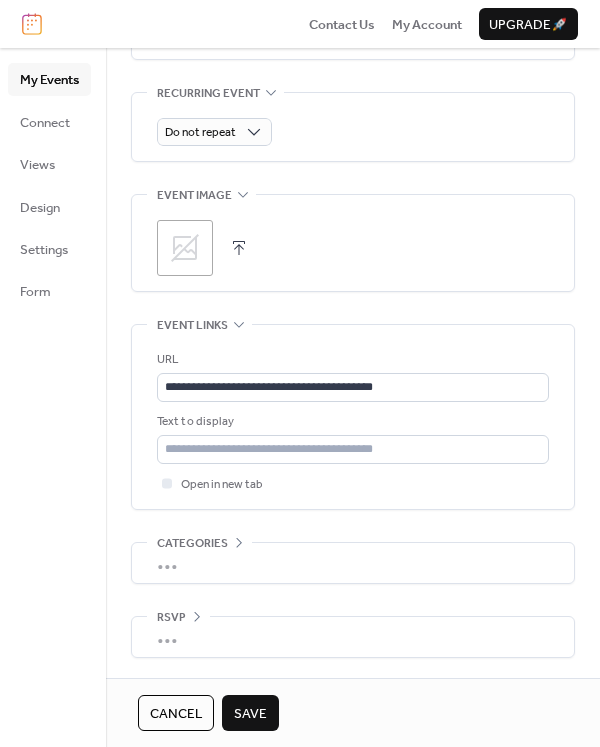 scroll, scrollTop: 0, scrollLeft: 0, axis: both 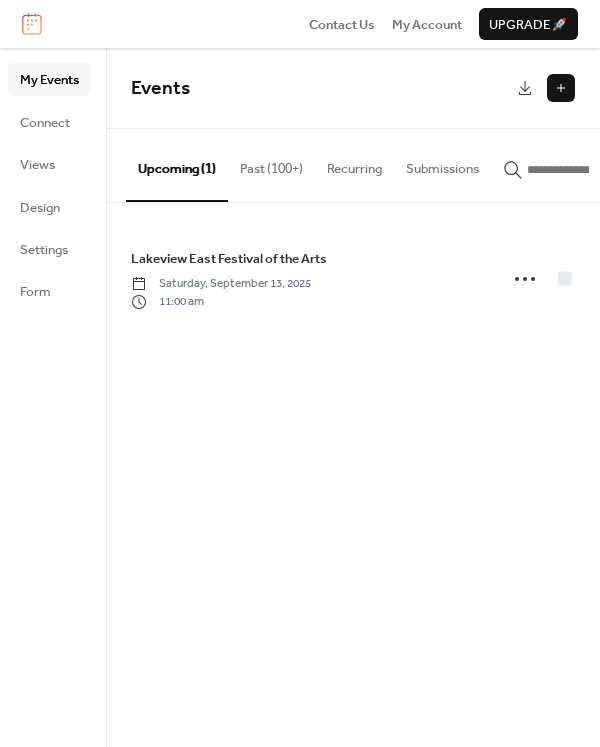 click at bounding box center (561, 88) 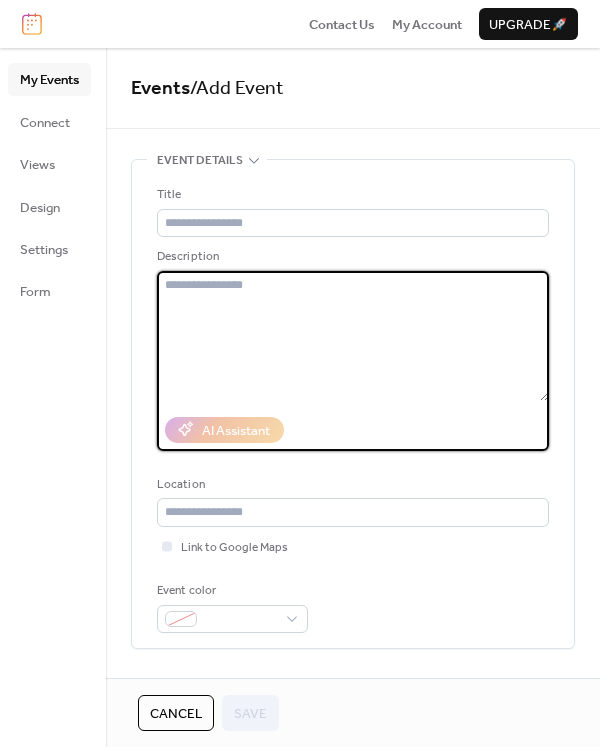 click at bounding box center [353, 336] 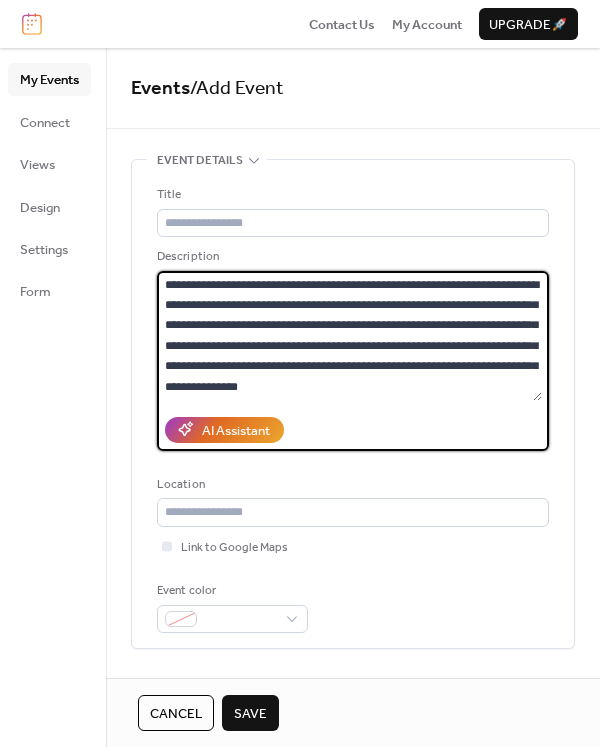 scroll, scrollTop: 119, scrollLeft: 0, axis: vertical 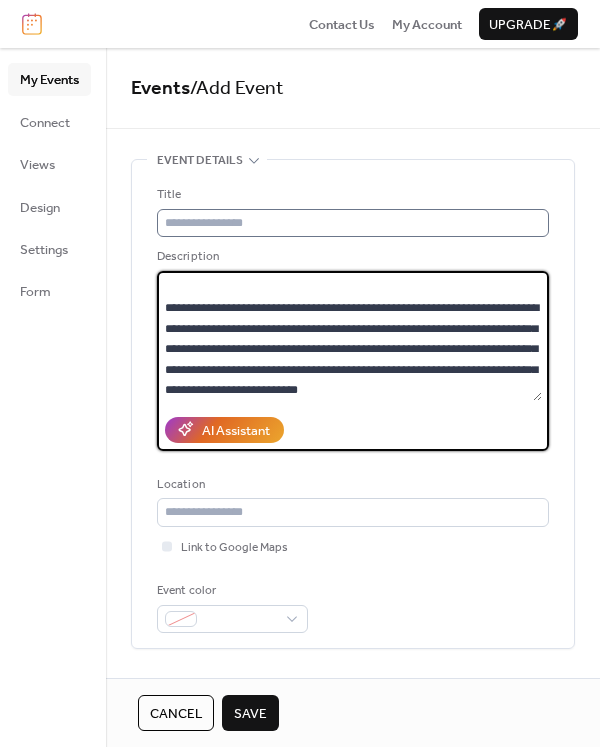 type on "**********" 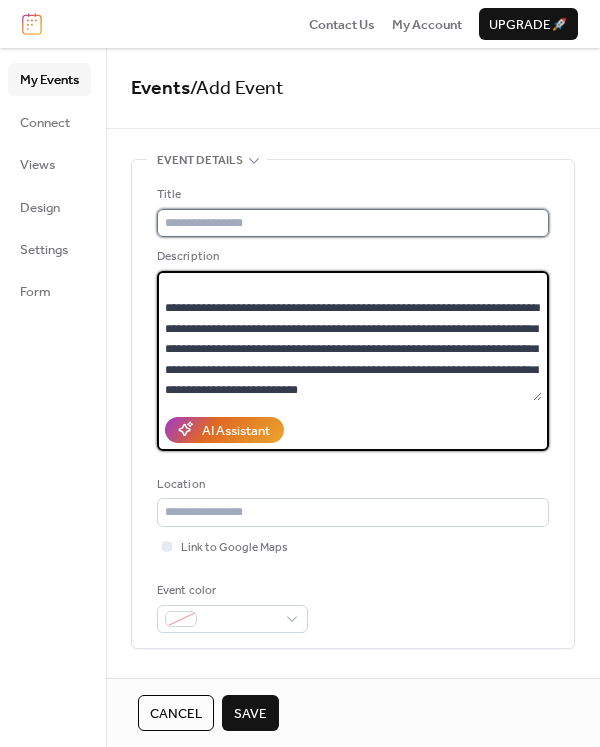click at bounding box center [353, 223] 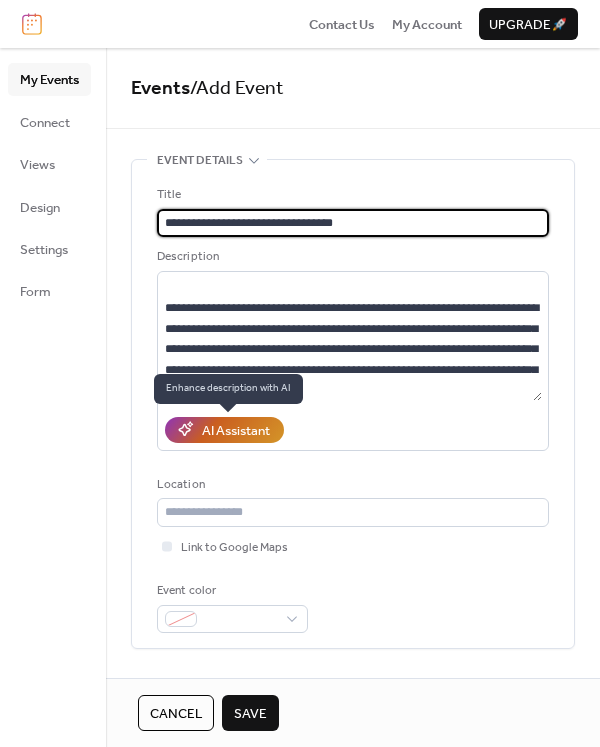 scroll, scrollTop: 138, scrollLeft: 0, axis: vertical 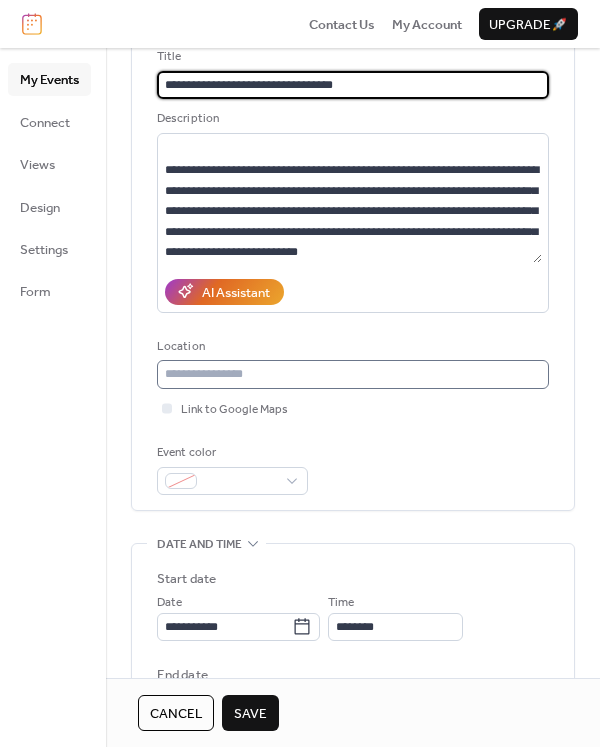 type on "**********" 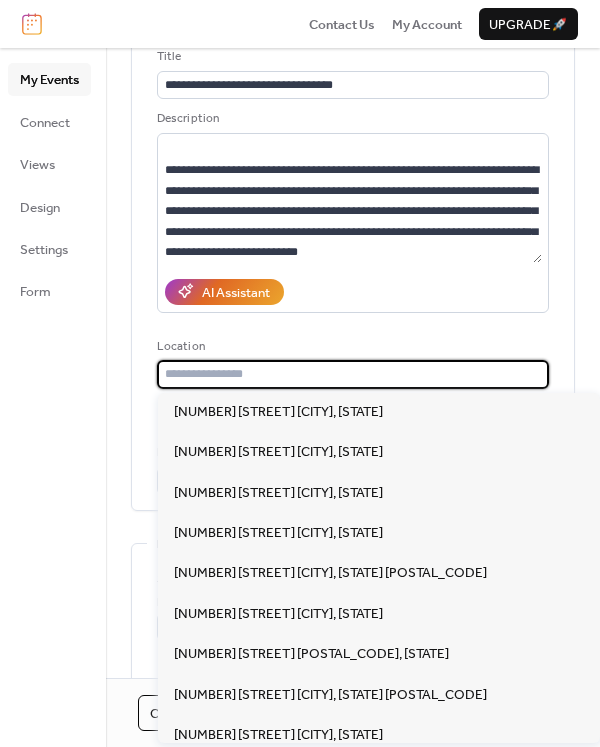 click at bounding box center (353, 374) 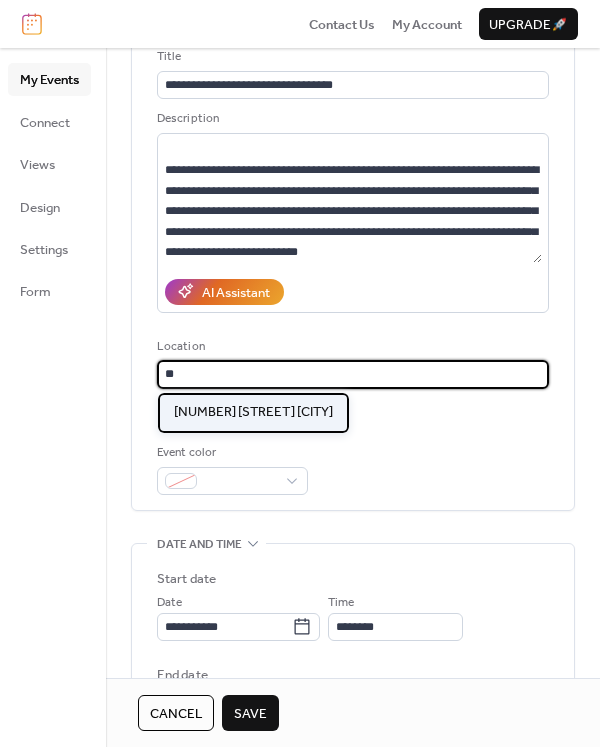 click on "[NUMBER] [STREET] [CITY]" at bounding box center [253, 412] 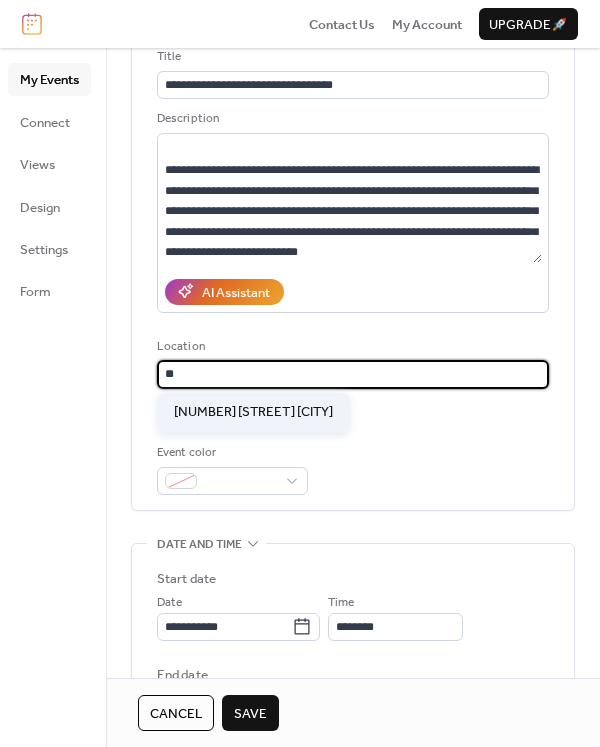 type on "**********" 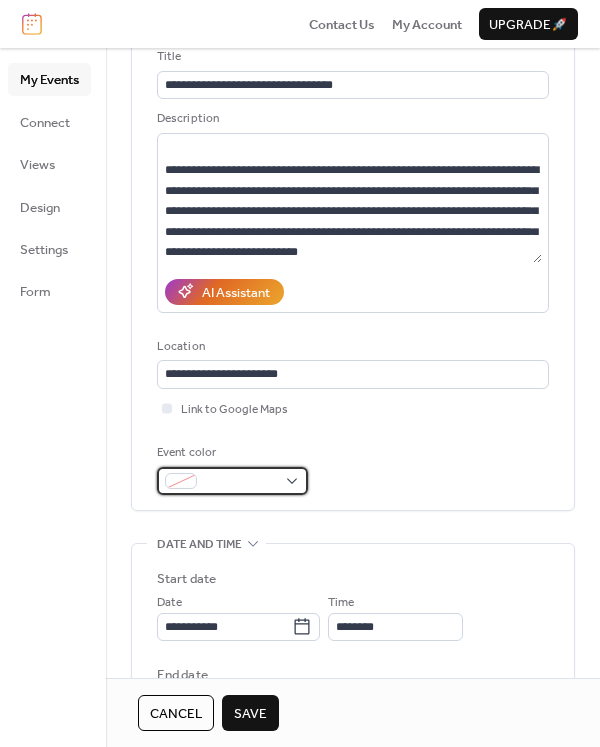 click at bounding box center [232, 481] 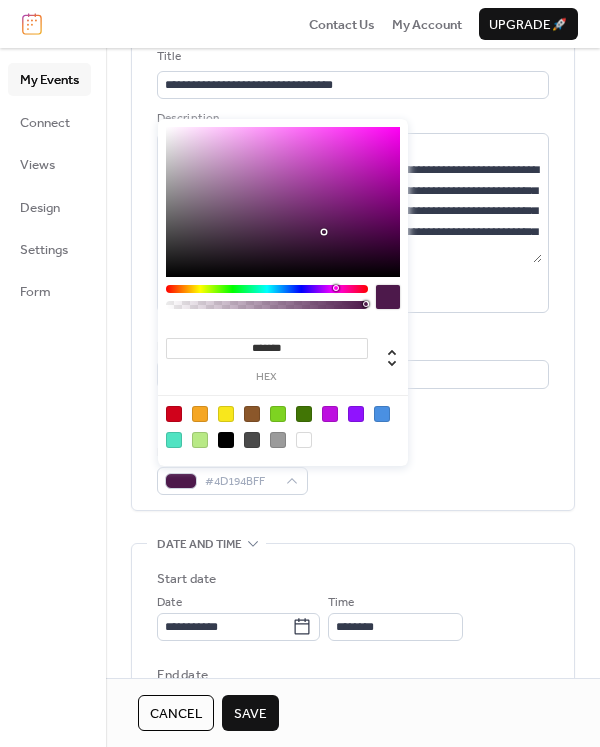 click at bounding box center [267, 289] 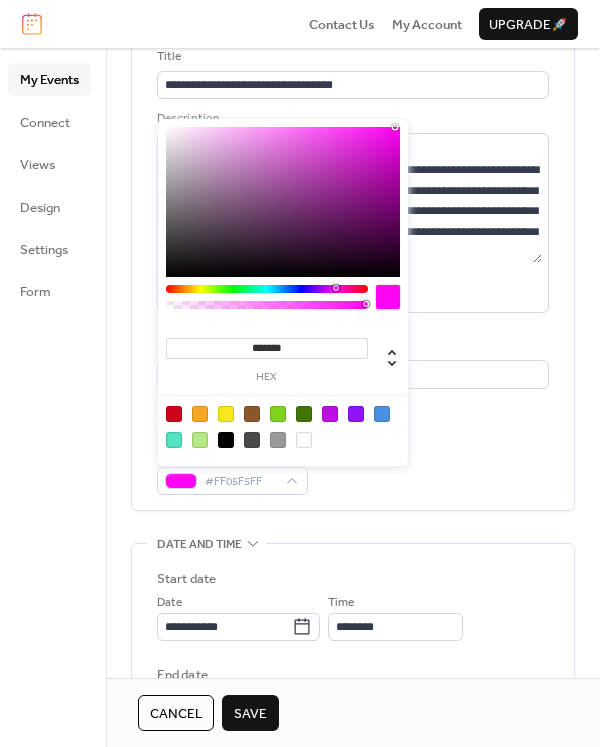 click at bounding box center [283, 202] 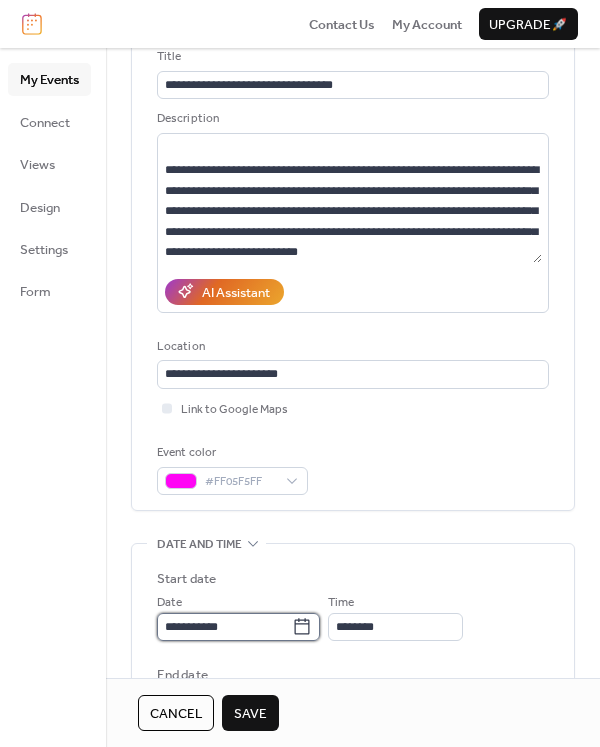 click on "**********" at bounding box center [224, 627] 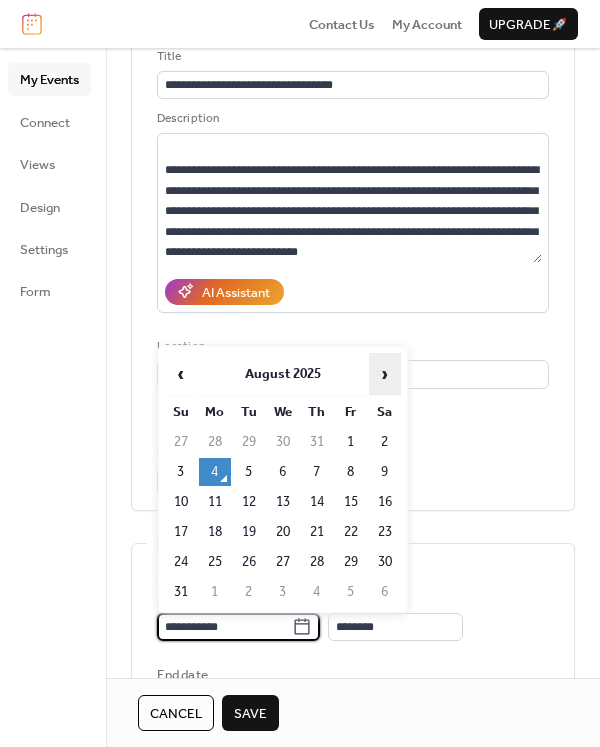 click on "›" at bounding box center (385, 374) 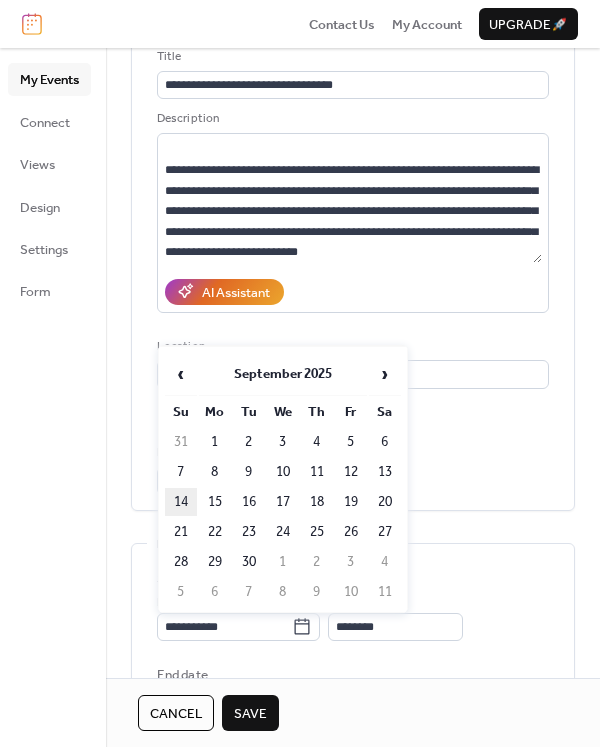click on "14" at bounding box center [181, 502] 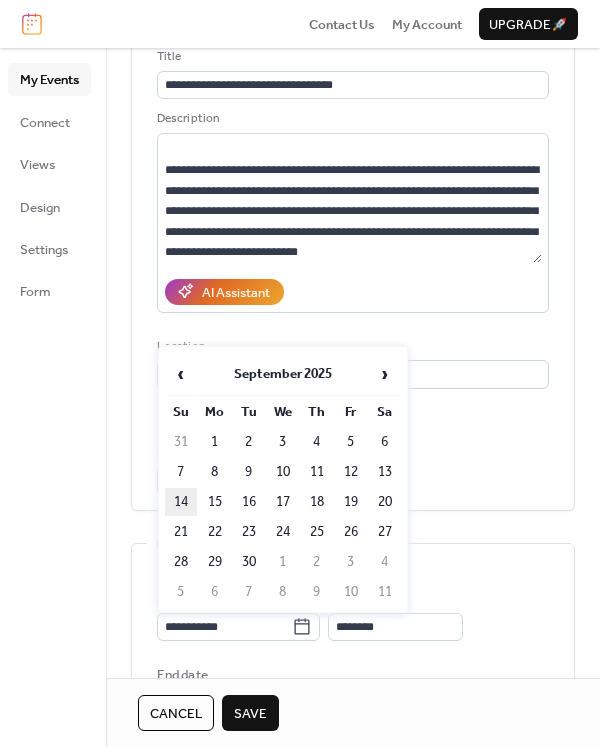 type on "**********" 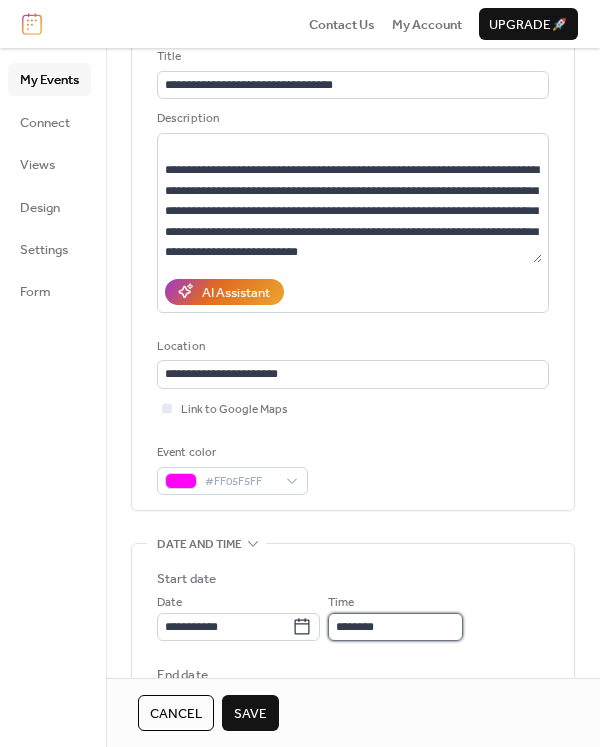 click on "********" at bounding box center [395, 627] 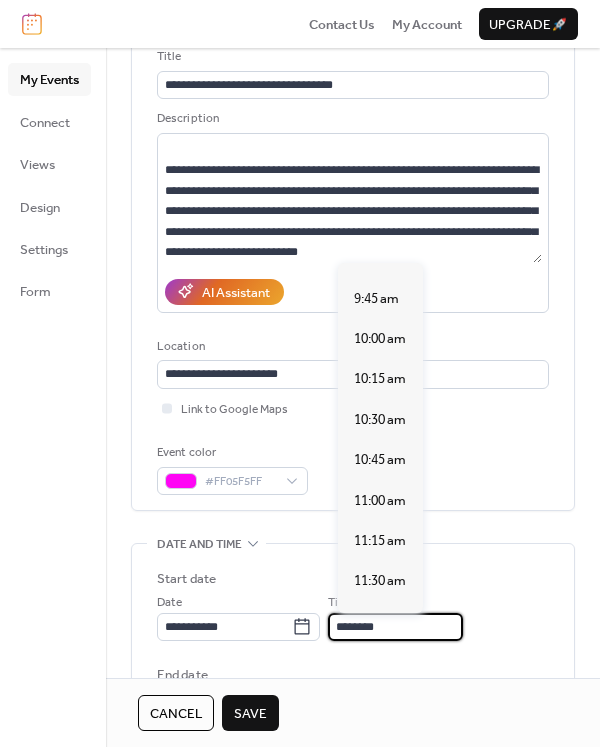 scroll, scrollTop: 1570, scrollLeft: 0, axis: vertical 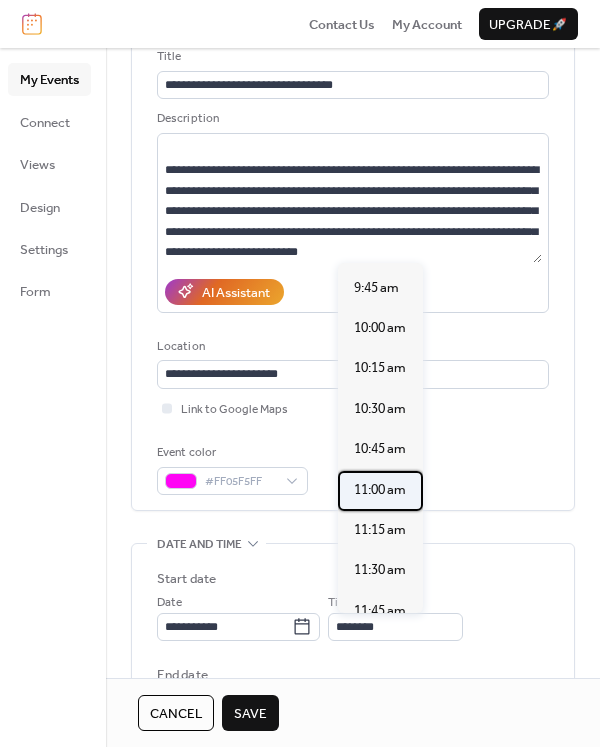 click on "11:00 am" at bounding box center (380, 490) 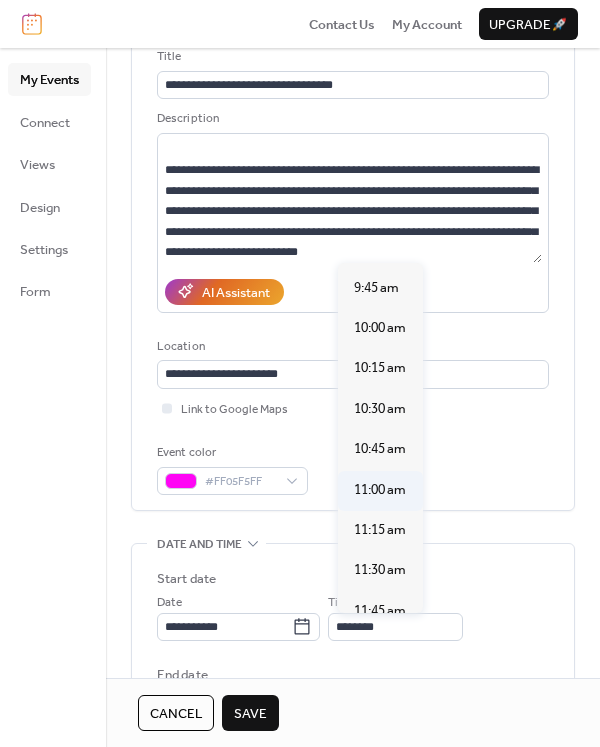 type on "********" 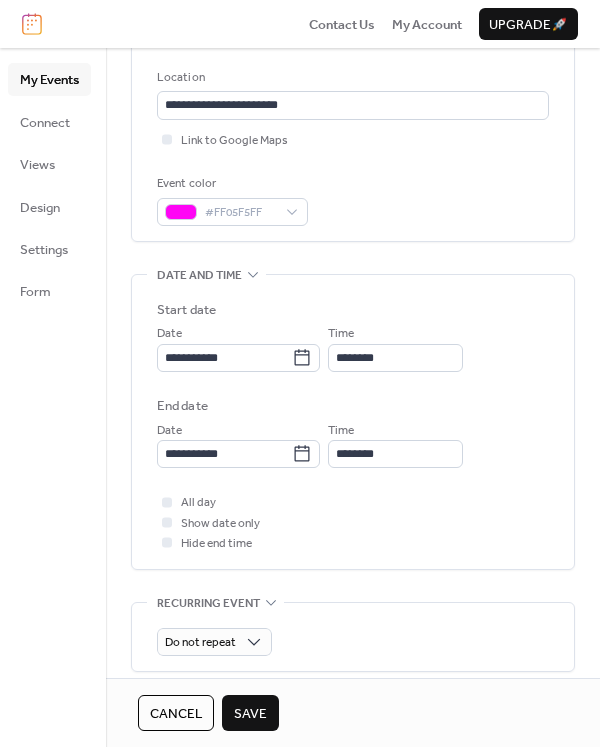 scroll, scrollTop: 426, scrollLeft: 0, axis: vertical 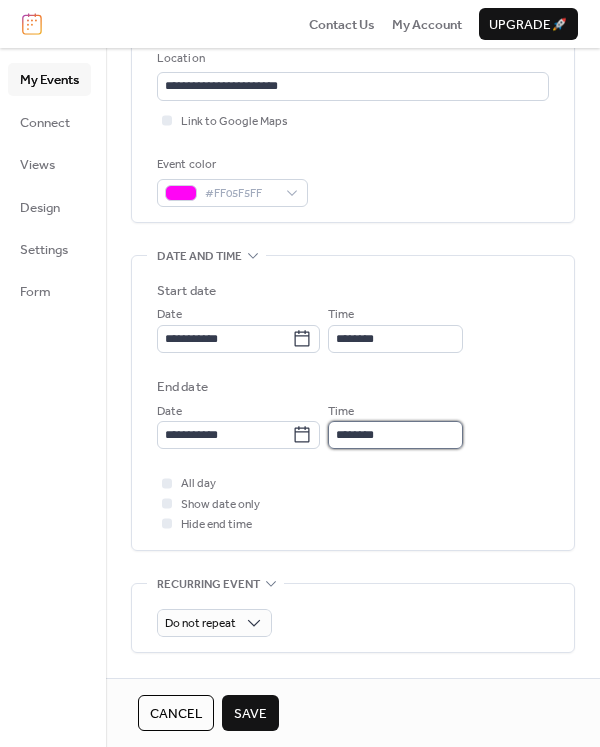 click on "********" at bounding box center [395, 435] 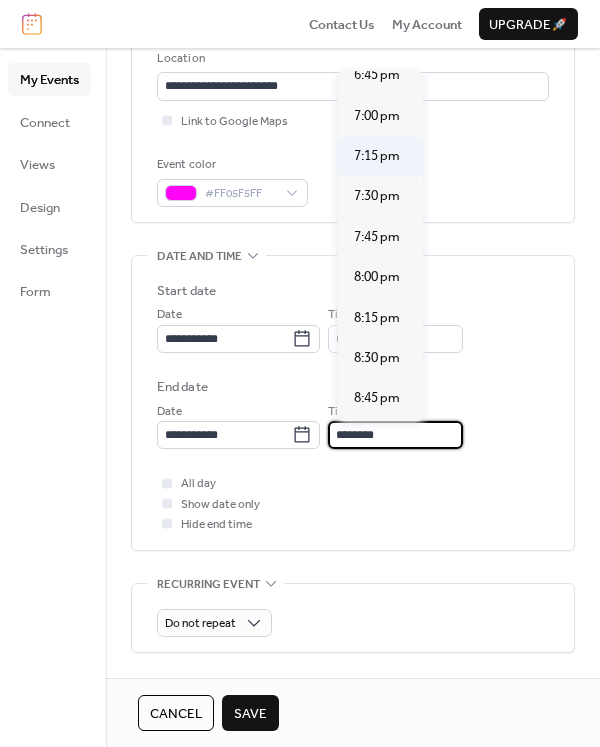 scroll, scrollTop: 1217, scrollLeft: 0, axis: vertical 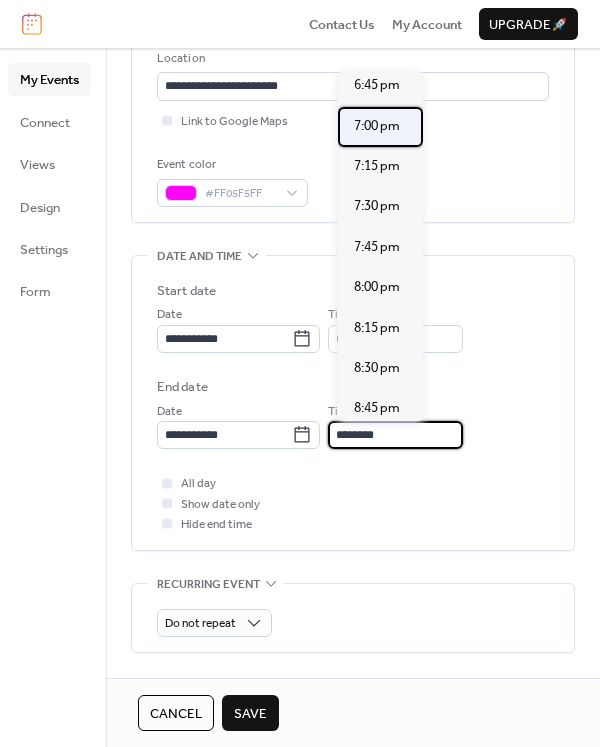 click on "7:00 pm" at bounding box center [377, 126] 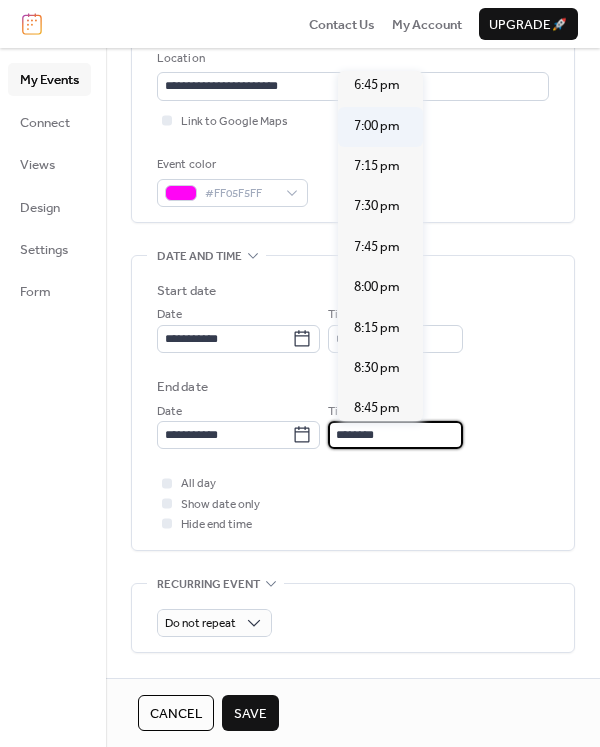 type on "*******" 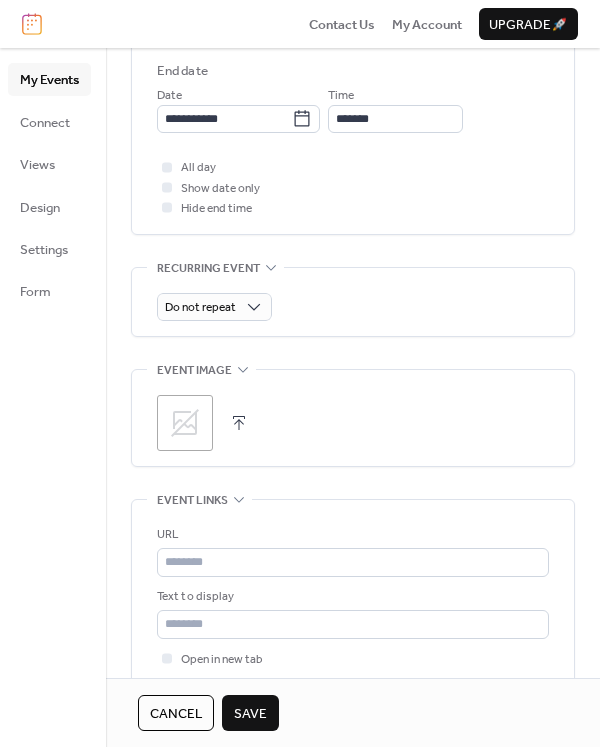 scroll, scrollTop: 917, scrollLeft: 0, axis: vertical 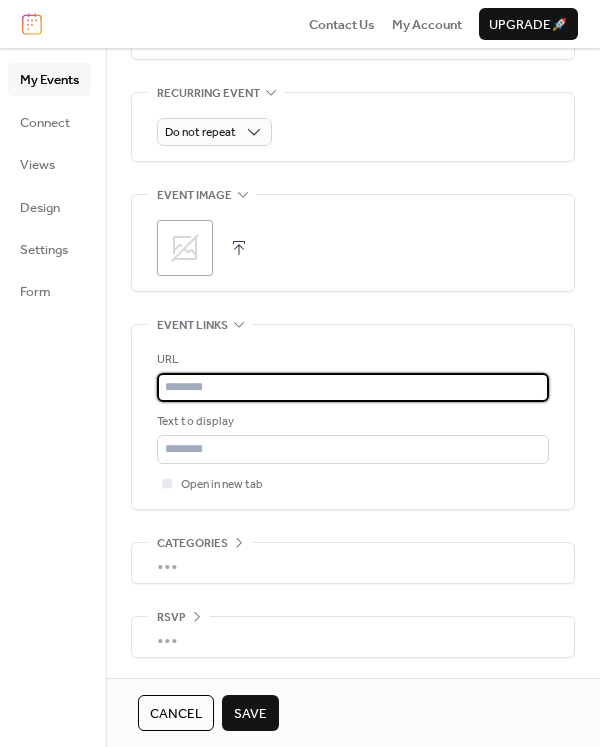 click at bounding box center (353, 387) 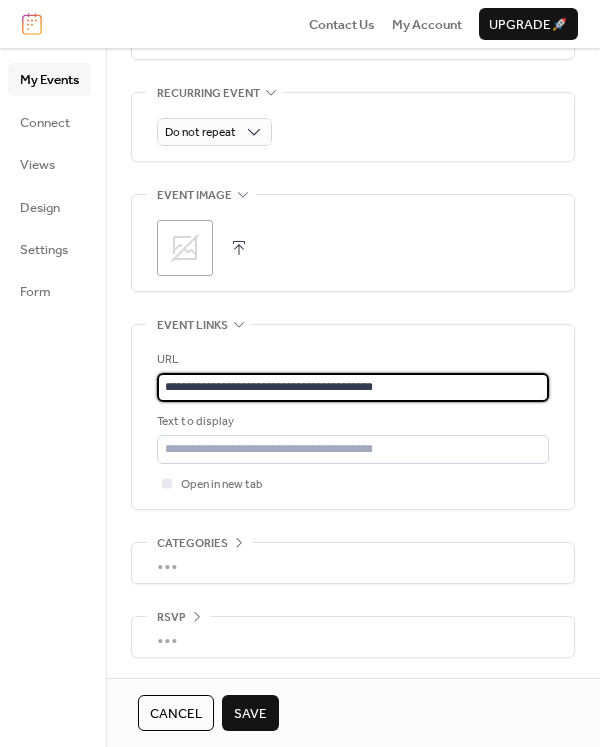 click on "Categories" at bounding box center [192, 544] 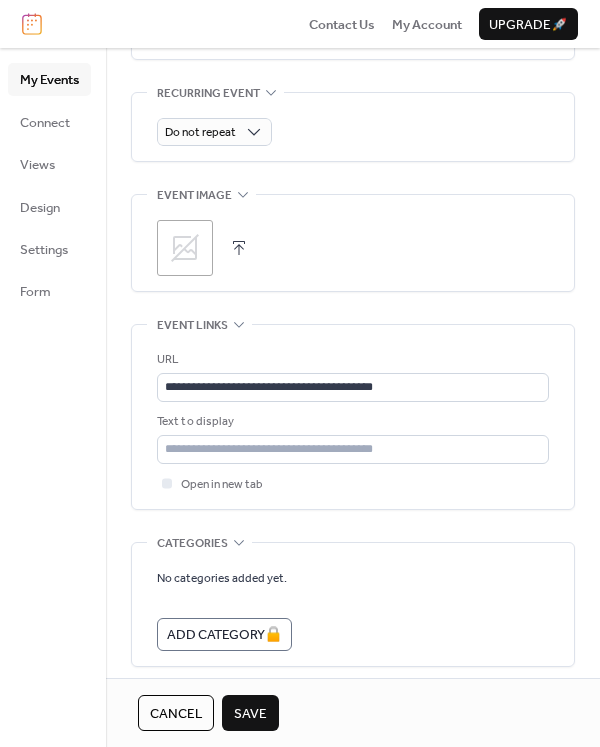click on "Save" at bounding box center [250, 714] 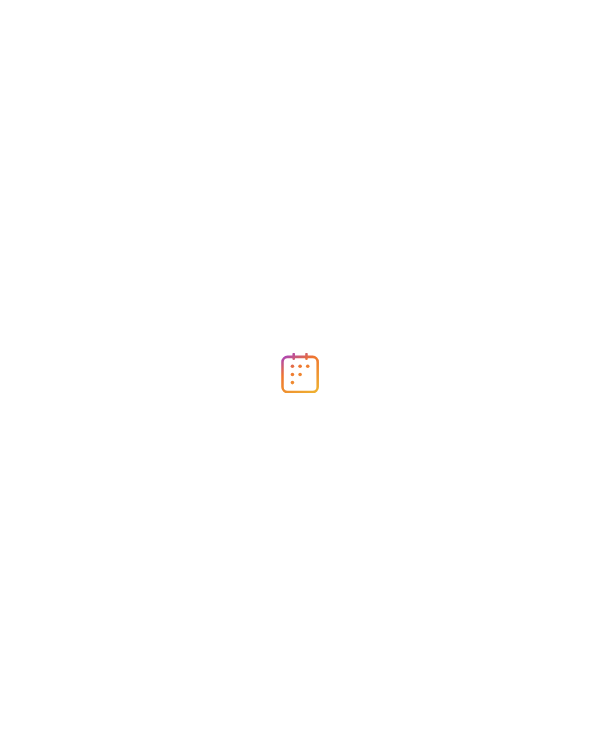 scroll, scrollTop: 0, scrollLeft: 0, axis: both 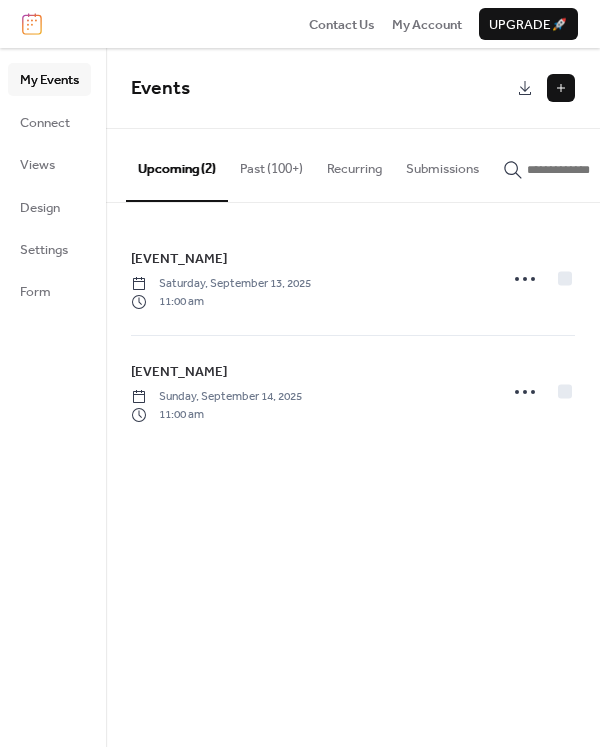 click on "Past (100+)" at bounding box center (271, 164) 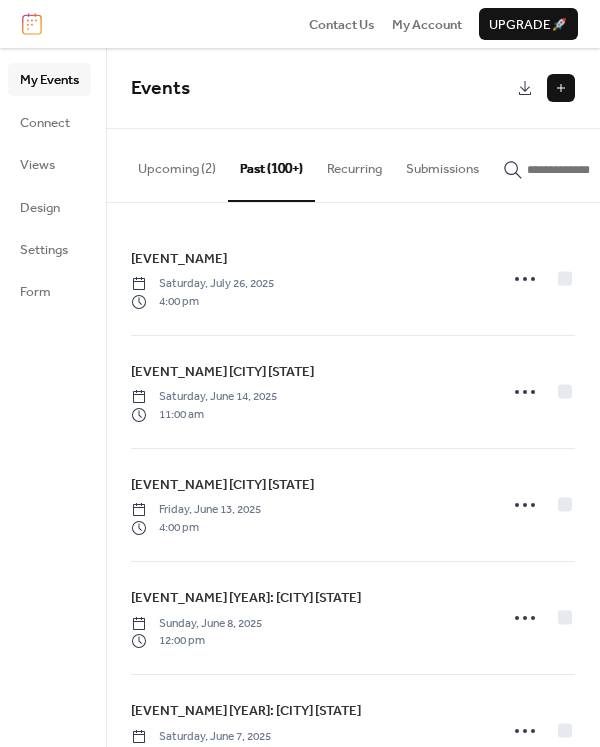 click on "Upcoming (2)" at bounding box center (177, 164) 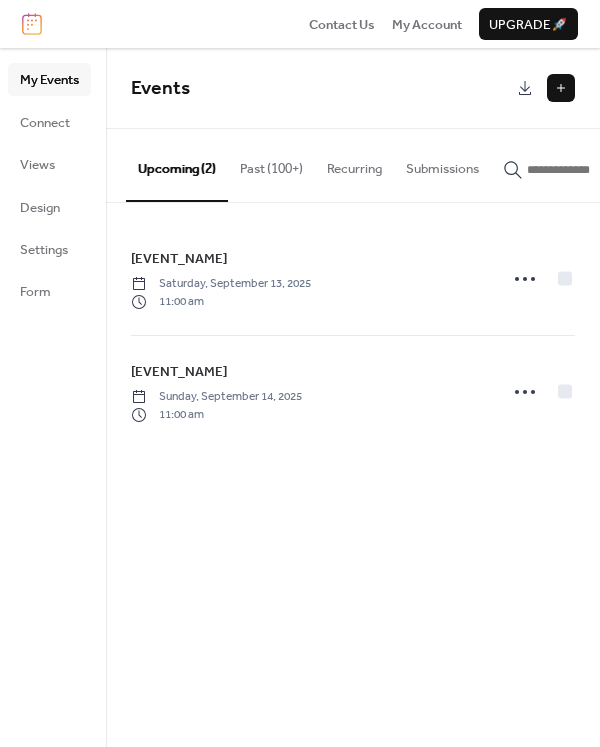 click at bounding box center (561, 88) 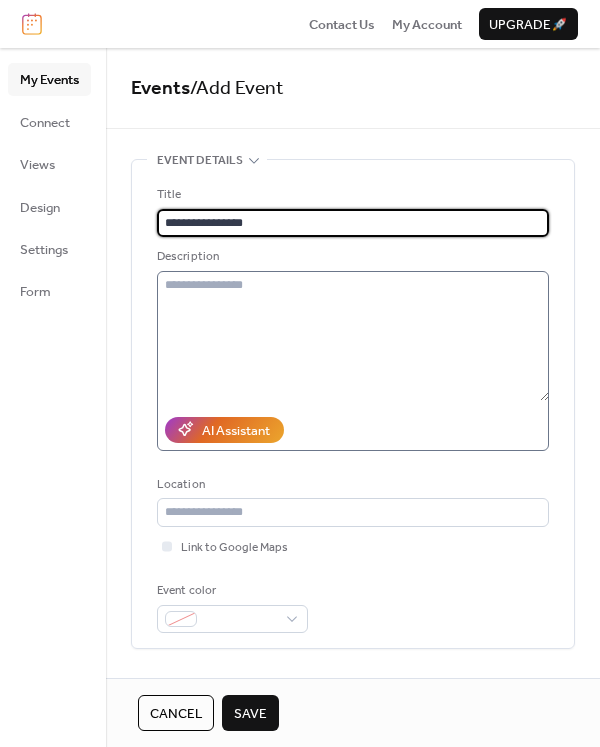 type on "**********" 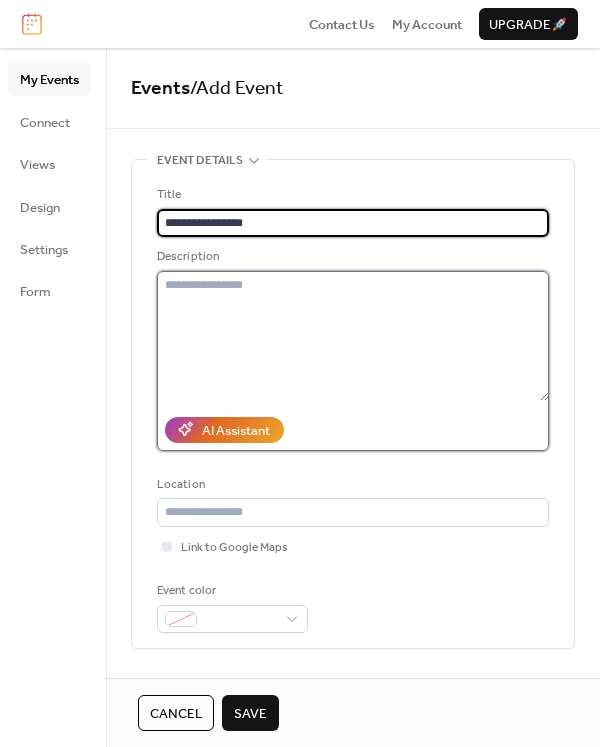 click at bounding box center (353, 336) 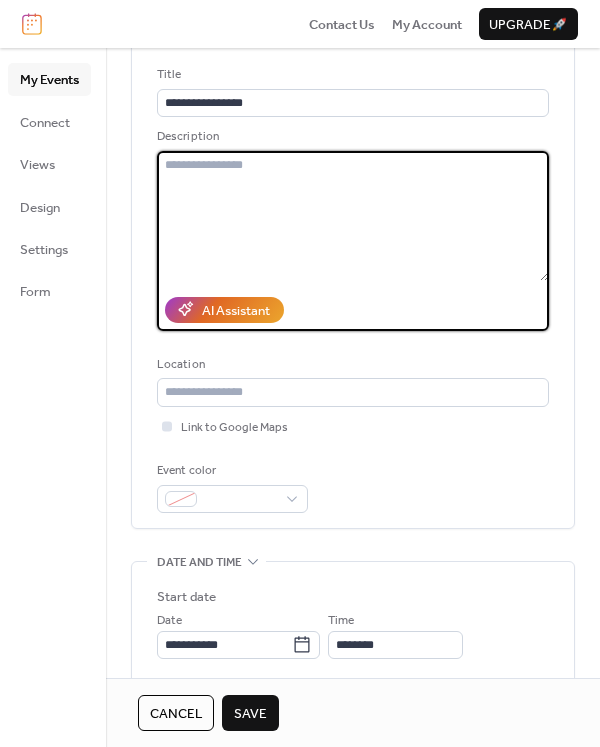 scroll, scrollTop: 122, scrollLeft: 0, axis: vertical 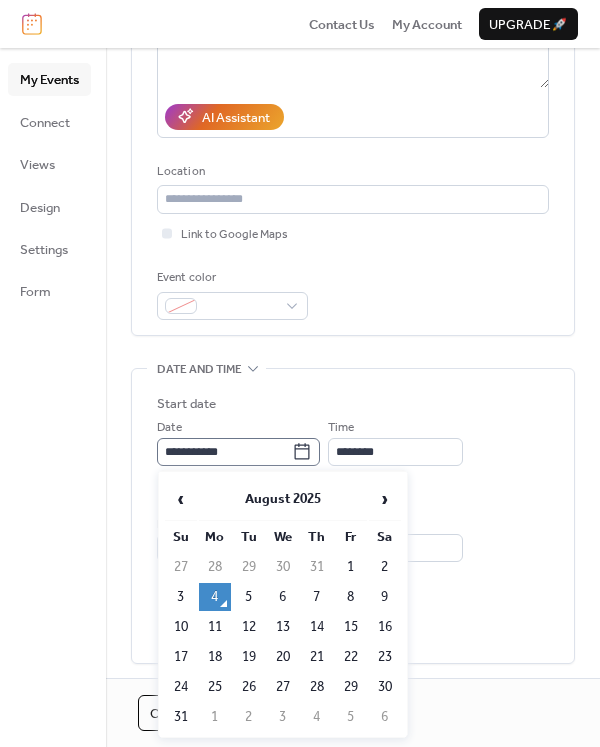 click 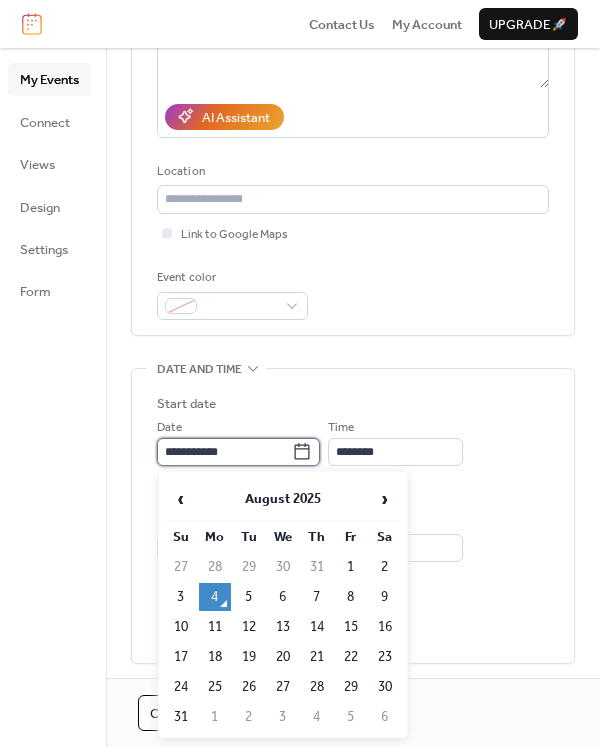 click on "**********" at bounding box center [224, 452] 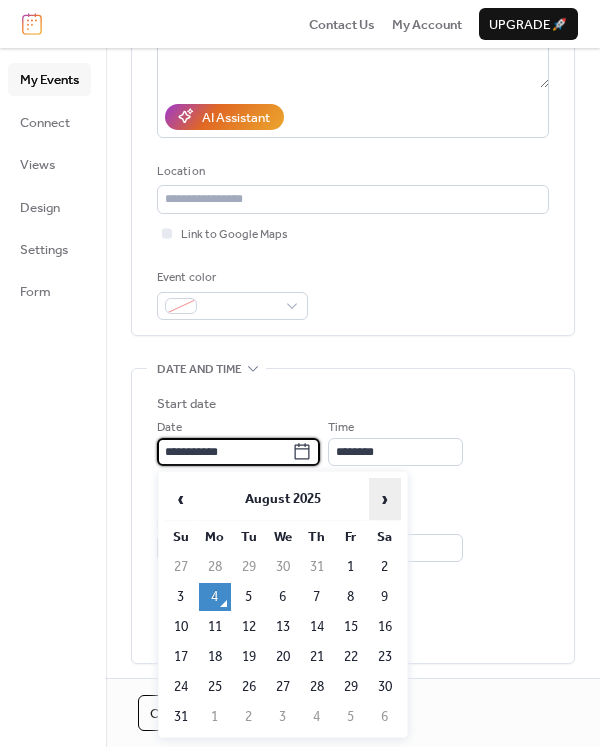 click on "›" at bounding box center [385, 499] 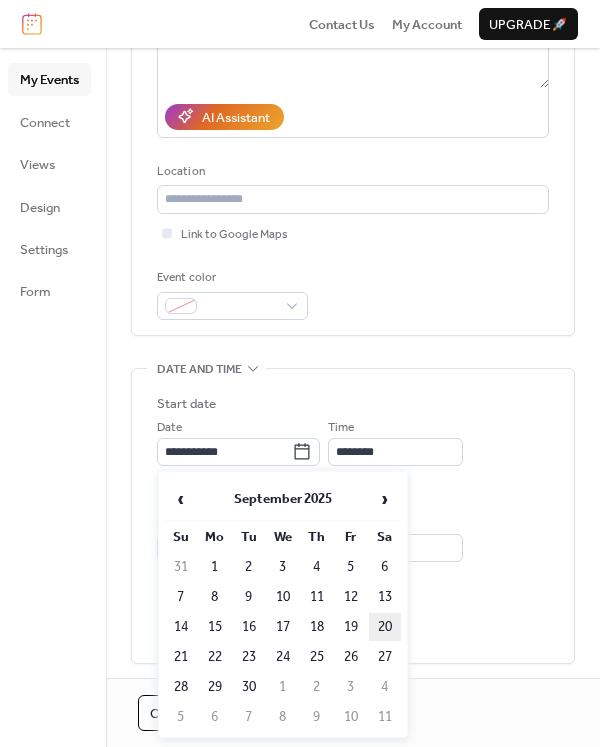click on "20" at bounding box center (385, 627) 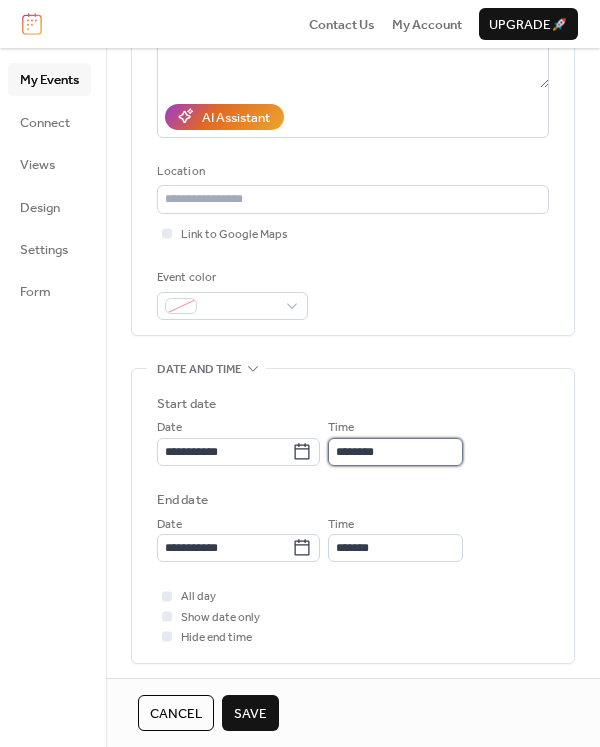 click on "********" at bounding box center (395, 452) 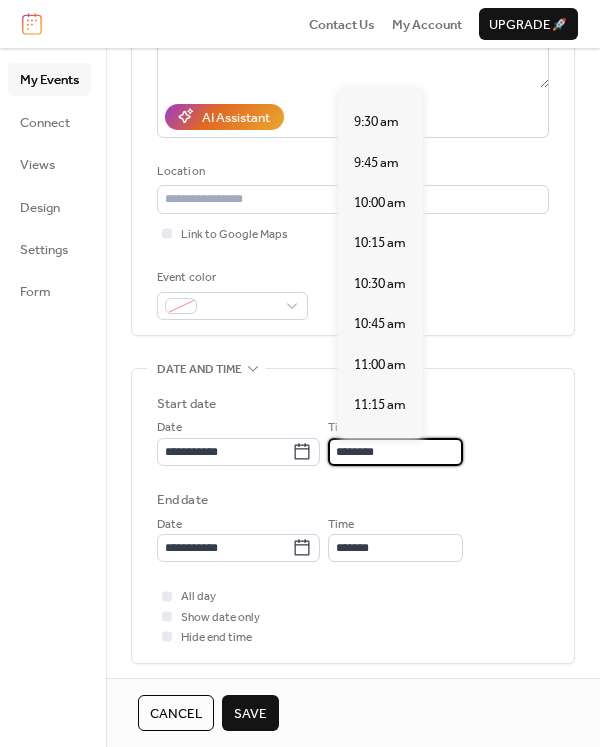 scroll, scrollTop: 1525, scrollLeft: 0, axis: vertical 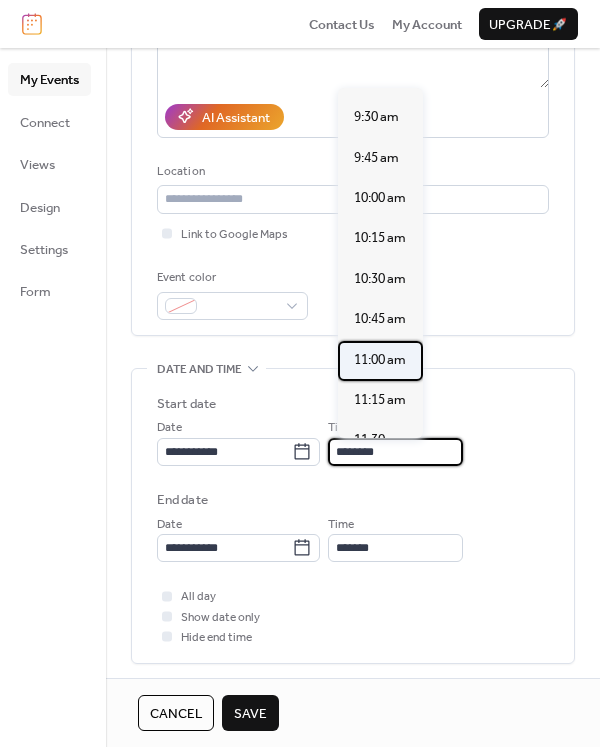 click on "11:00 am" at bounding box center [380, 360] 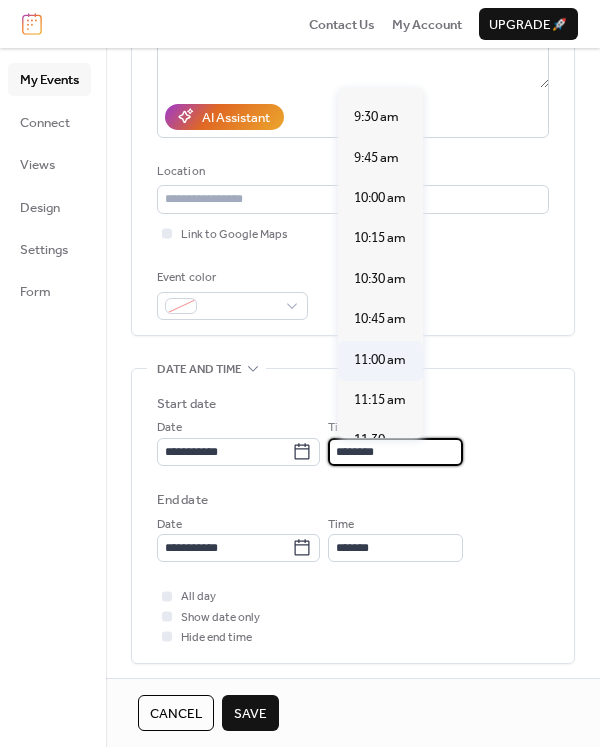 type on "********" 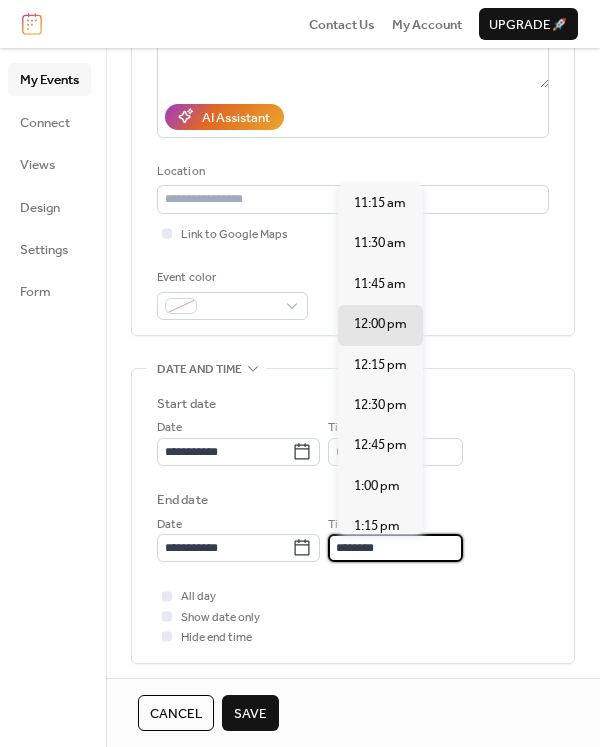 click on "********" at bounding box center [395, 548] 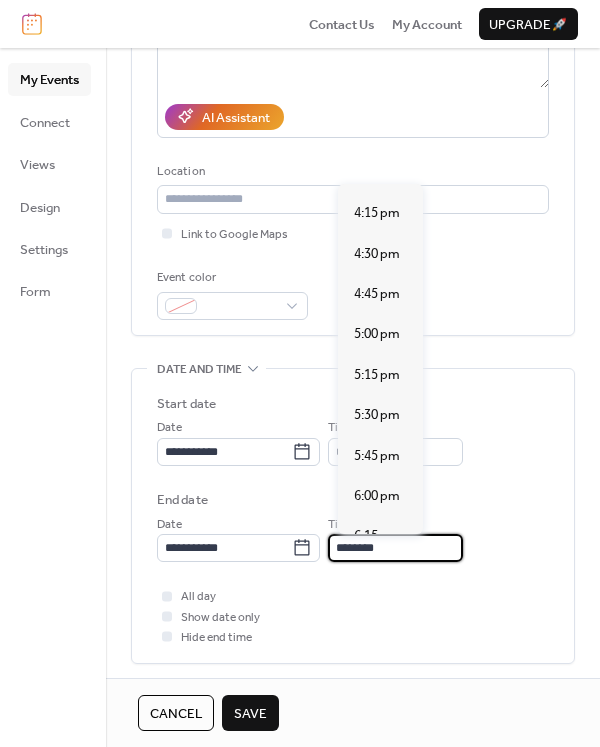 scroll, scrollTop: 828, scrollLeft: 0, axis: vertical 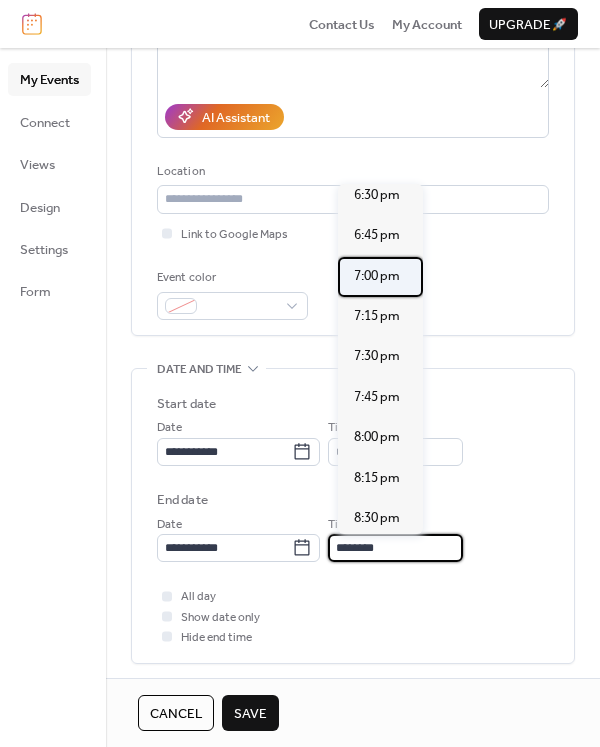 click on "7:00 pm" at bounding box center [377, 276] 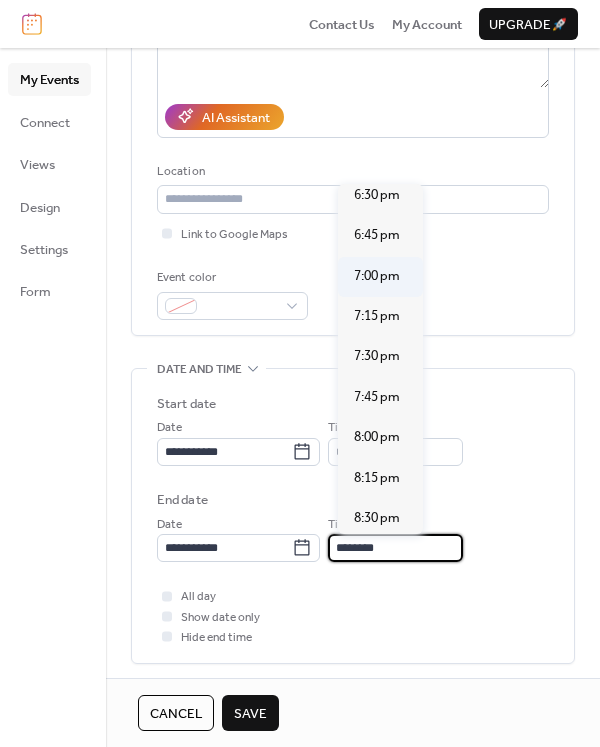 type on "*******" 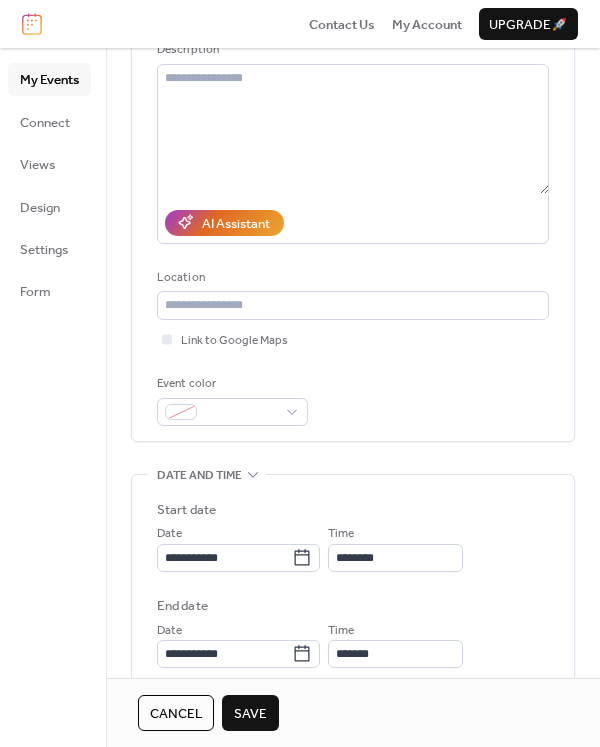 scroll, scrollTop: 225, scrollLeft: 0, axis: vertical 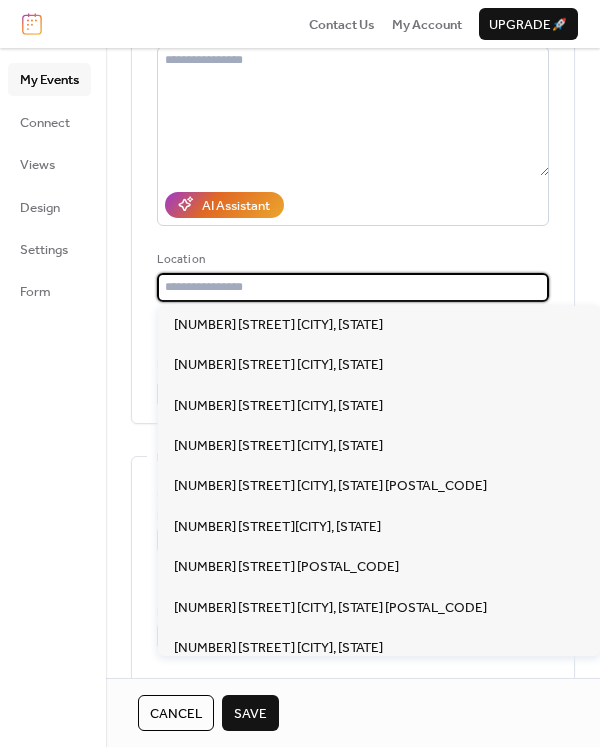 click at bounding box center (353, 287) 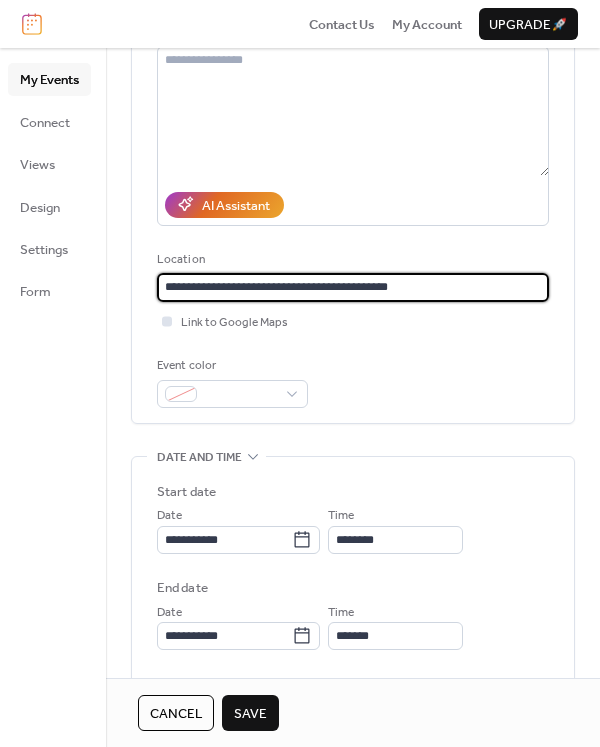 type on "**********" 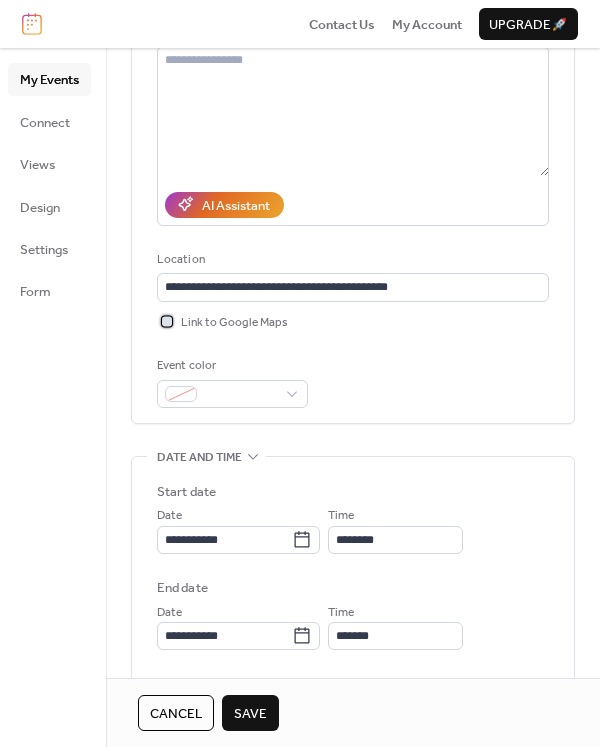click at bounding box center (167, 321) 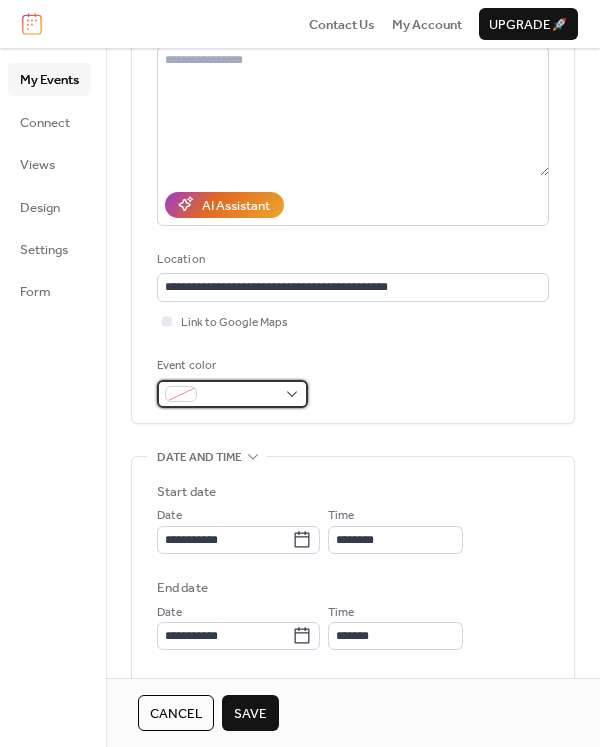 click at bounding box center (240, 395) 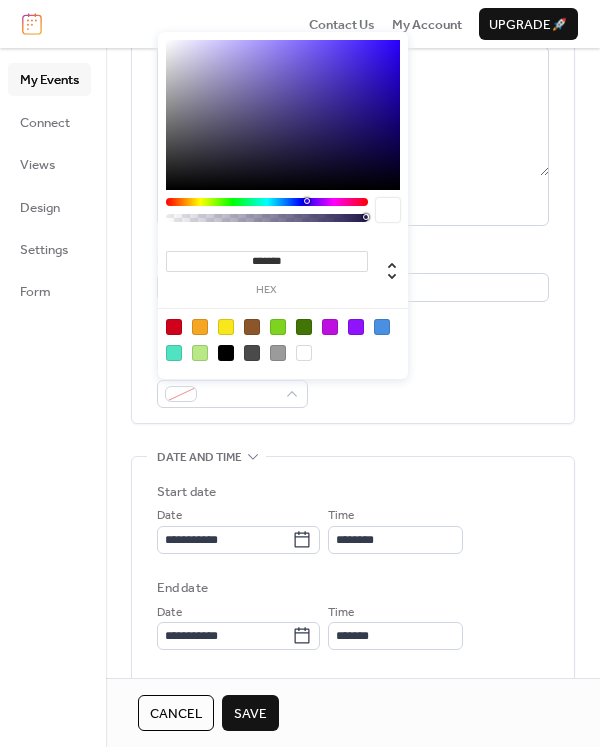 click on "******* hex" at bounding box center (283, 205) 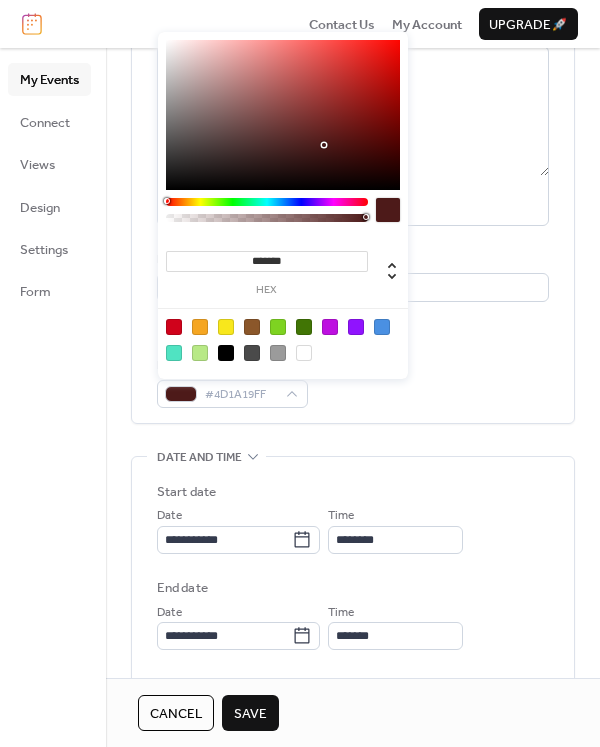 click on "******* hex" at bounding box center [283, 205] 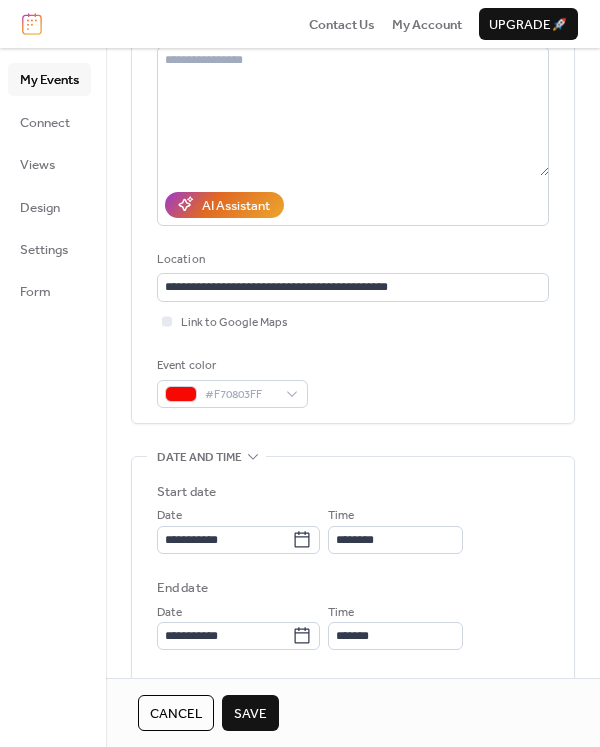 click on "Event color #F70803FF" at bounding box center [353, 382] 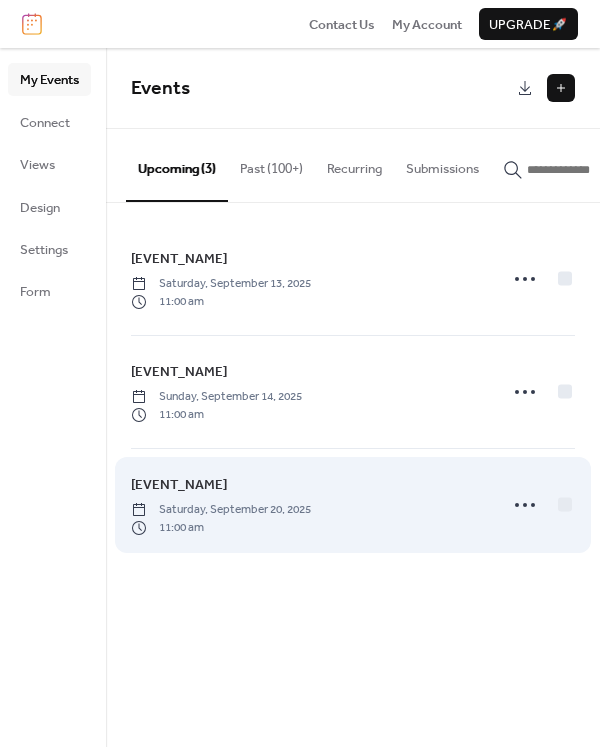 click on "Saturday, September 20, 2025" at bounding box center [221, 510] 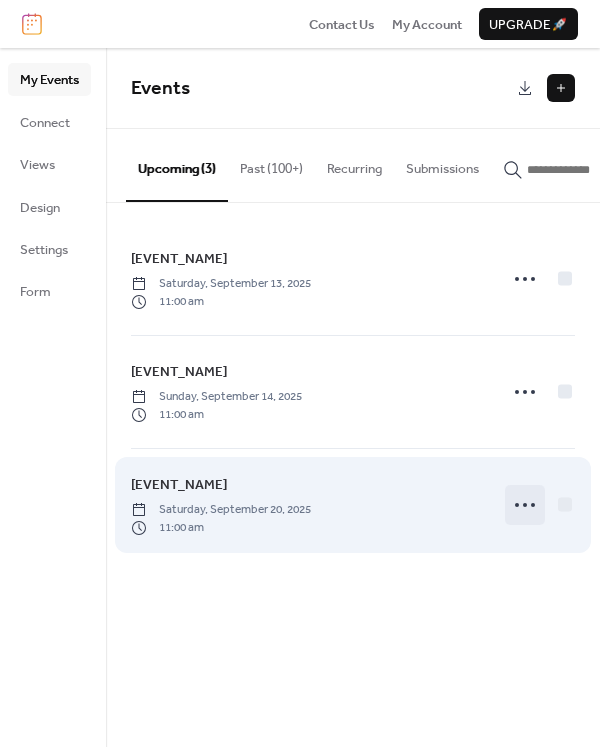 click 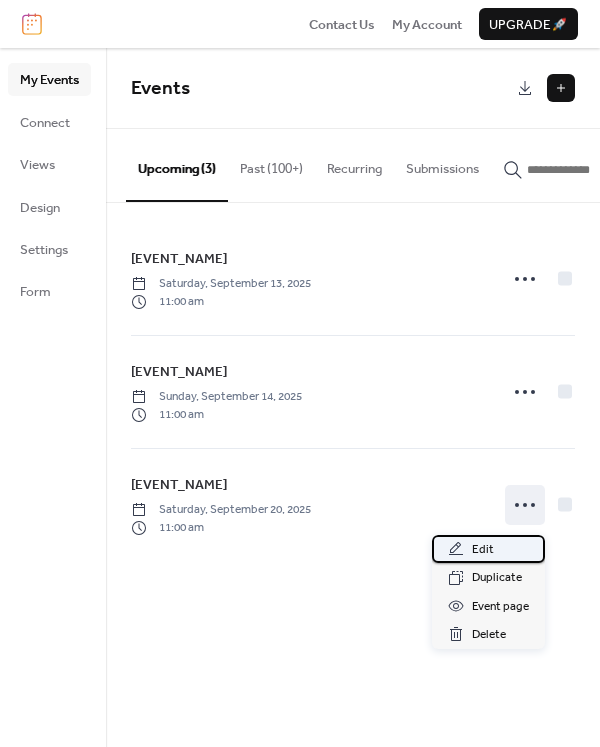 click on "Edit" at bounding box center [483, 550] 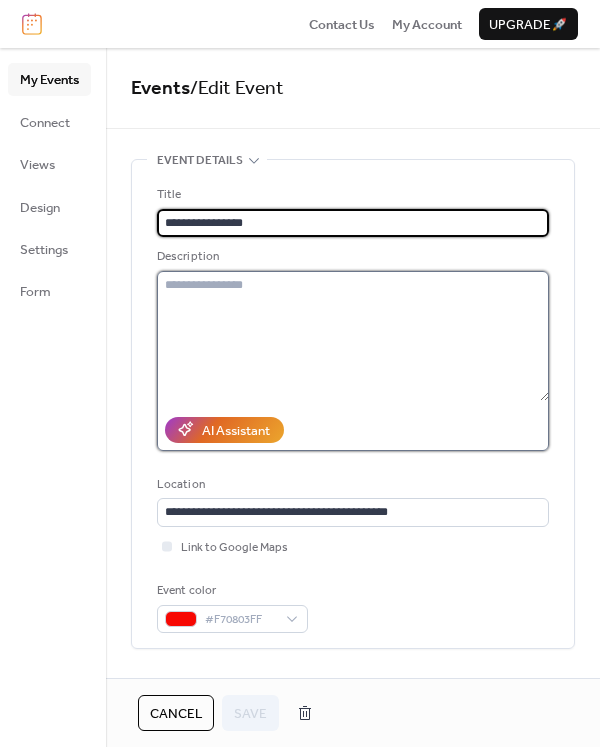 click at bounding box center [353, 336] 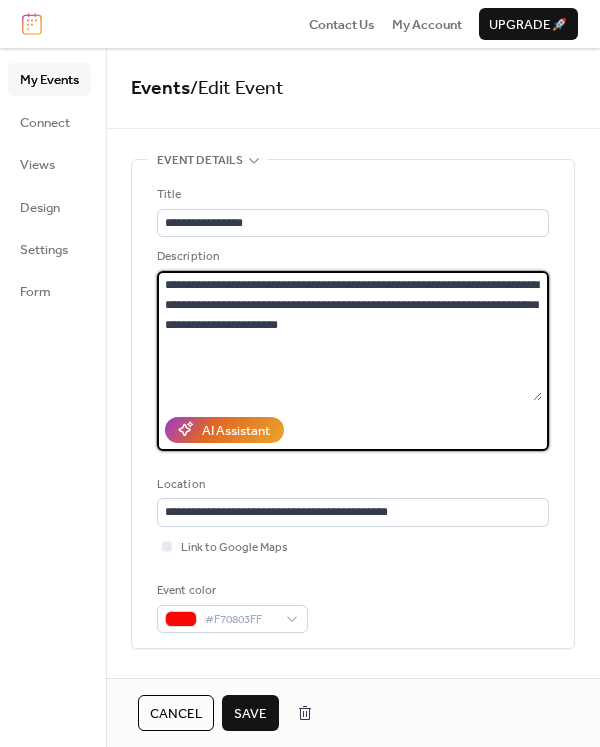 click on "**********" at bounding box center [349, 336] 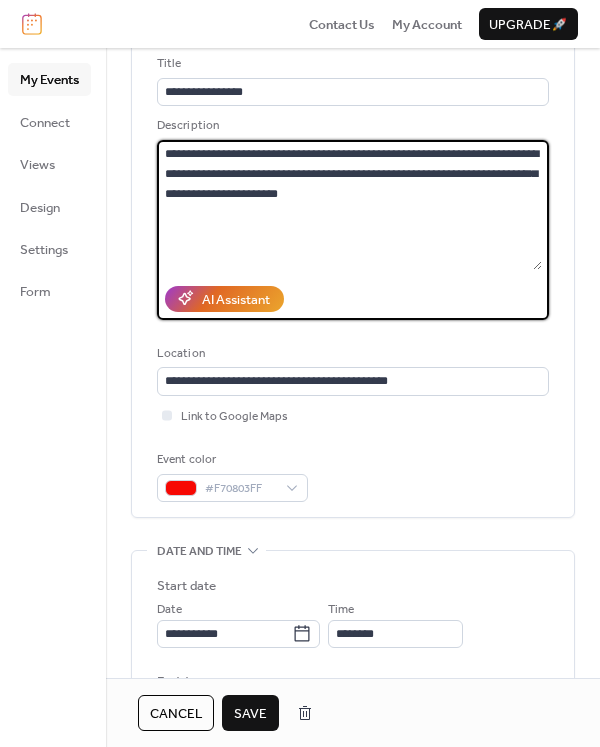 scroll, scrollTop: 0, scrollLeft: 0, axis: both 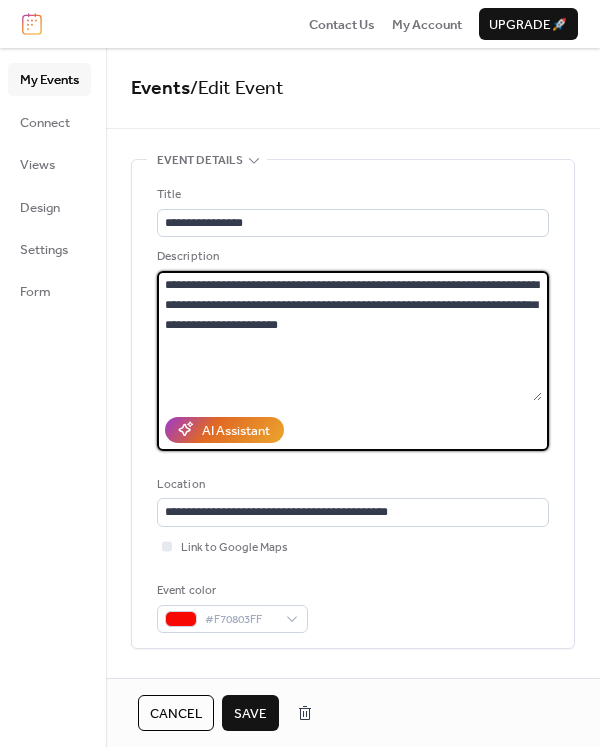 click on "**********" at bounding box center [349, 336] 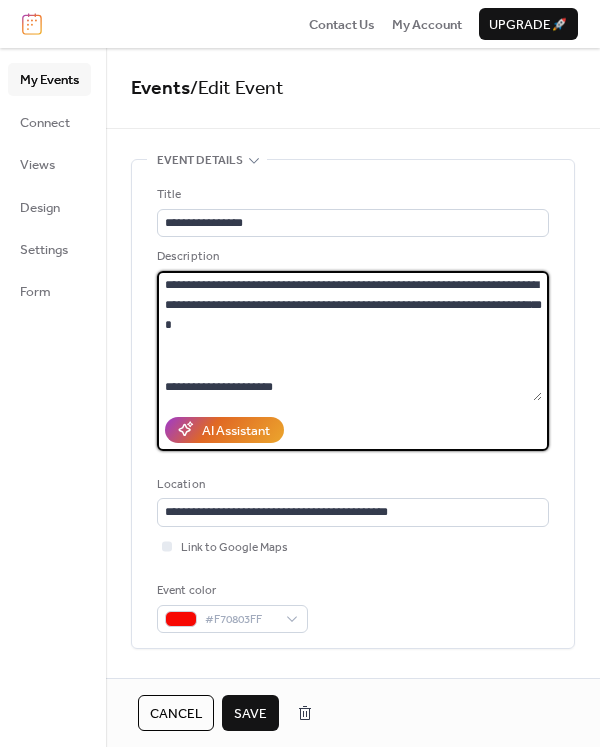click on "**********" at bounding box center (349, 336) 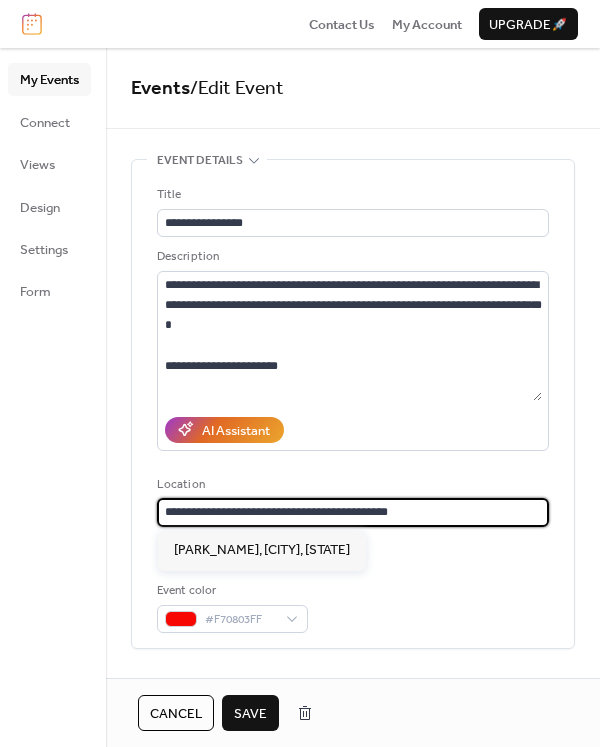 drag, startPoint x: 410, startPoint y: 510, endPoint x: 83, endPoint y: 508, distance: 327.0061 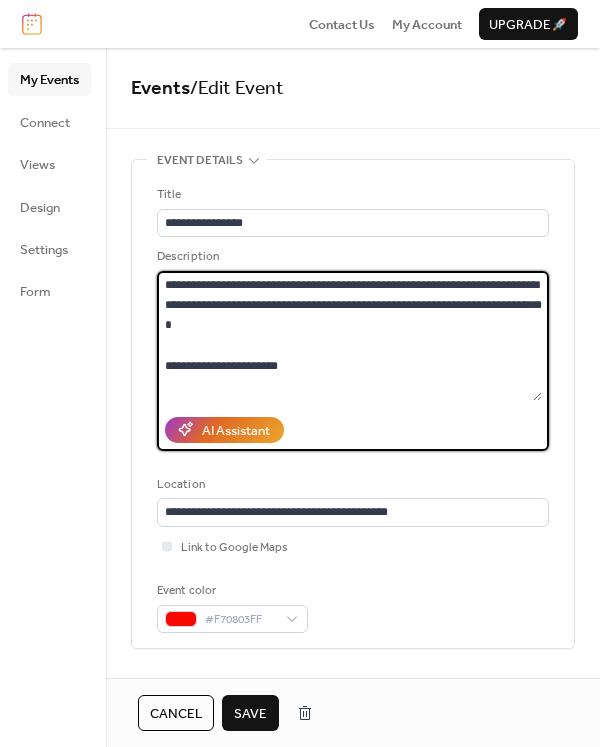 click on "**********" at bounding box center (349, 336) 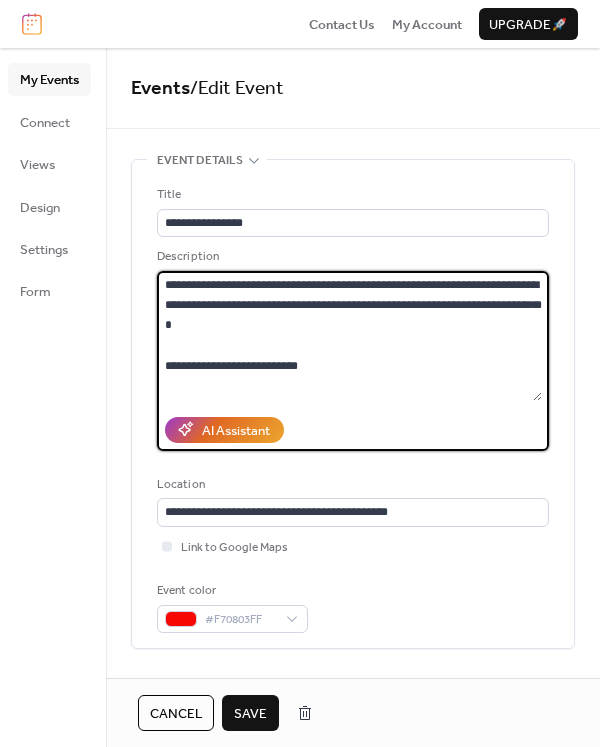 paste on "**********" 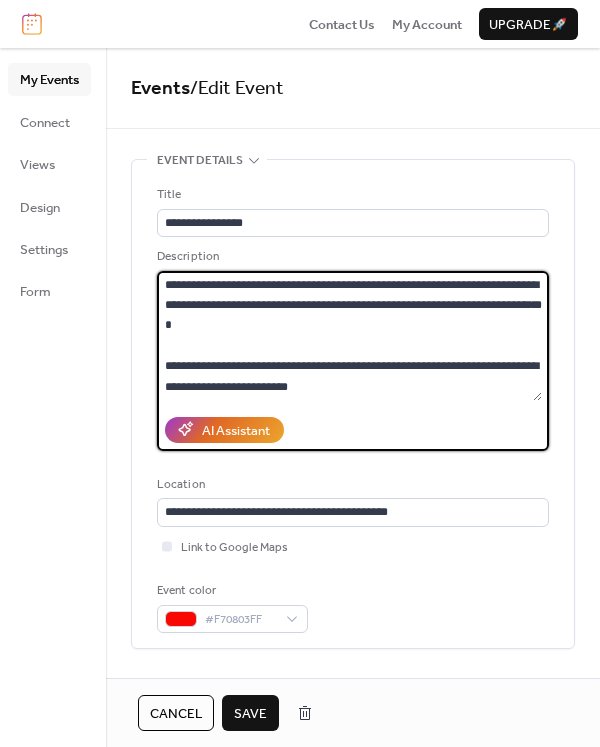 scroll, scrollTop: 40, scrollLeft: 0, axis: vertical 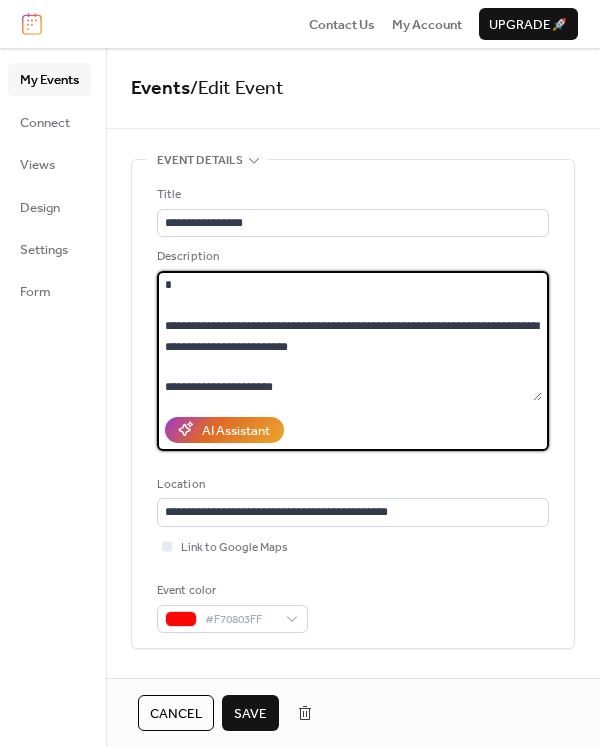 type on "**********" 